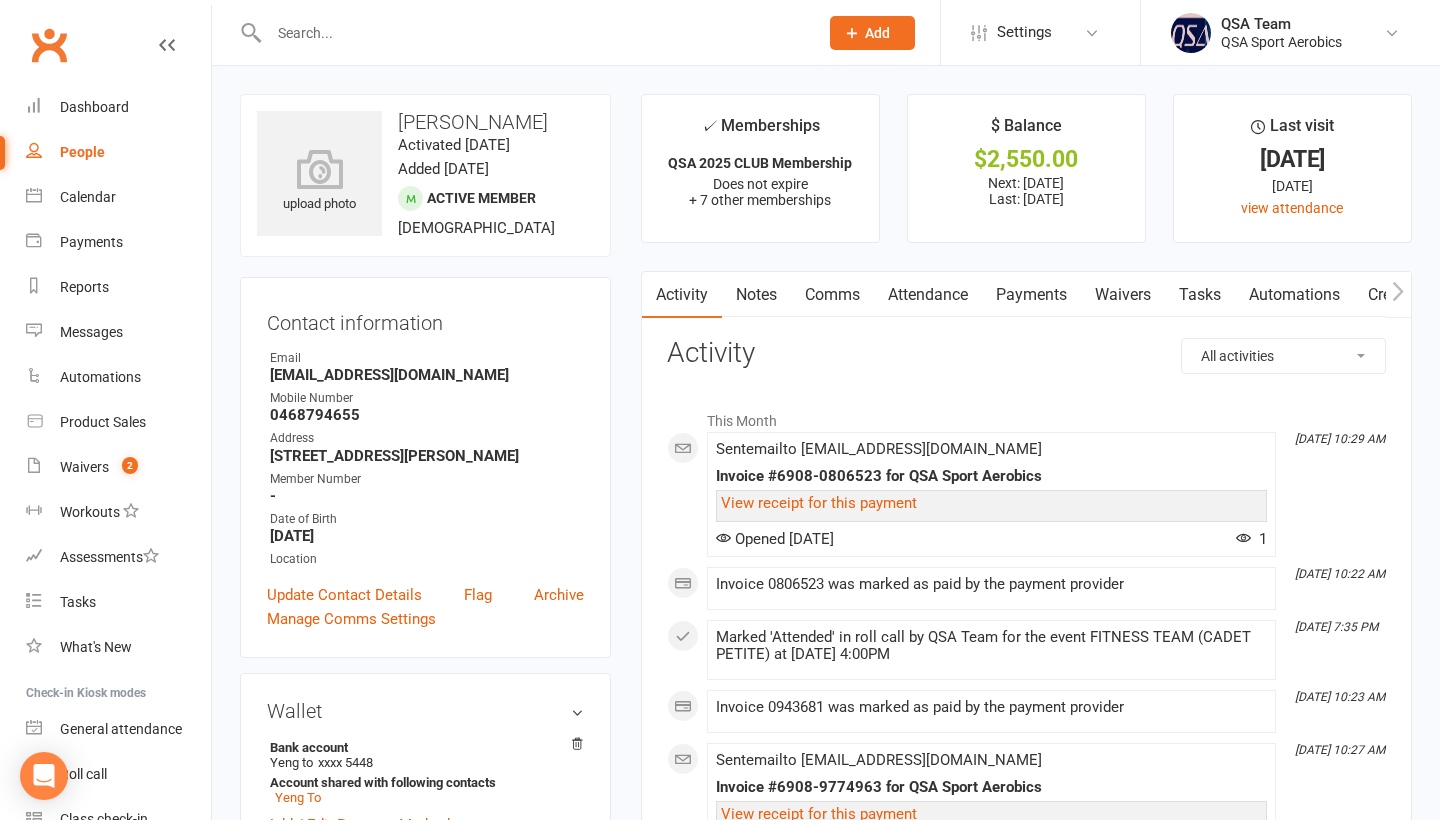 scroll, scrollTop: 0, scrollLeft: 0, axis: both 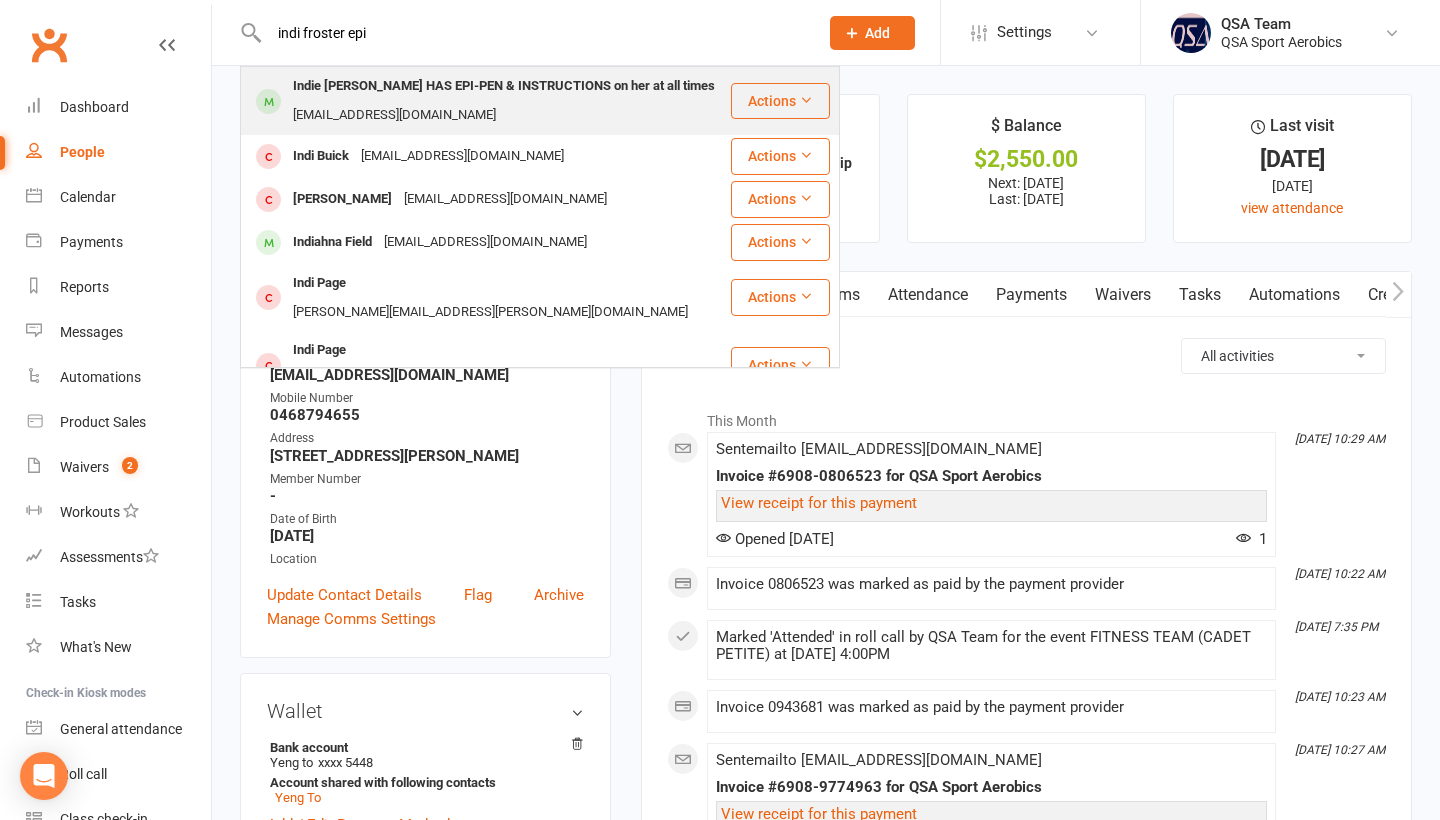 type on "indi froster epi" 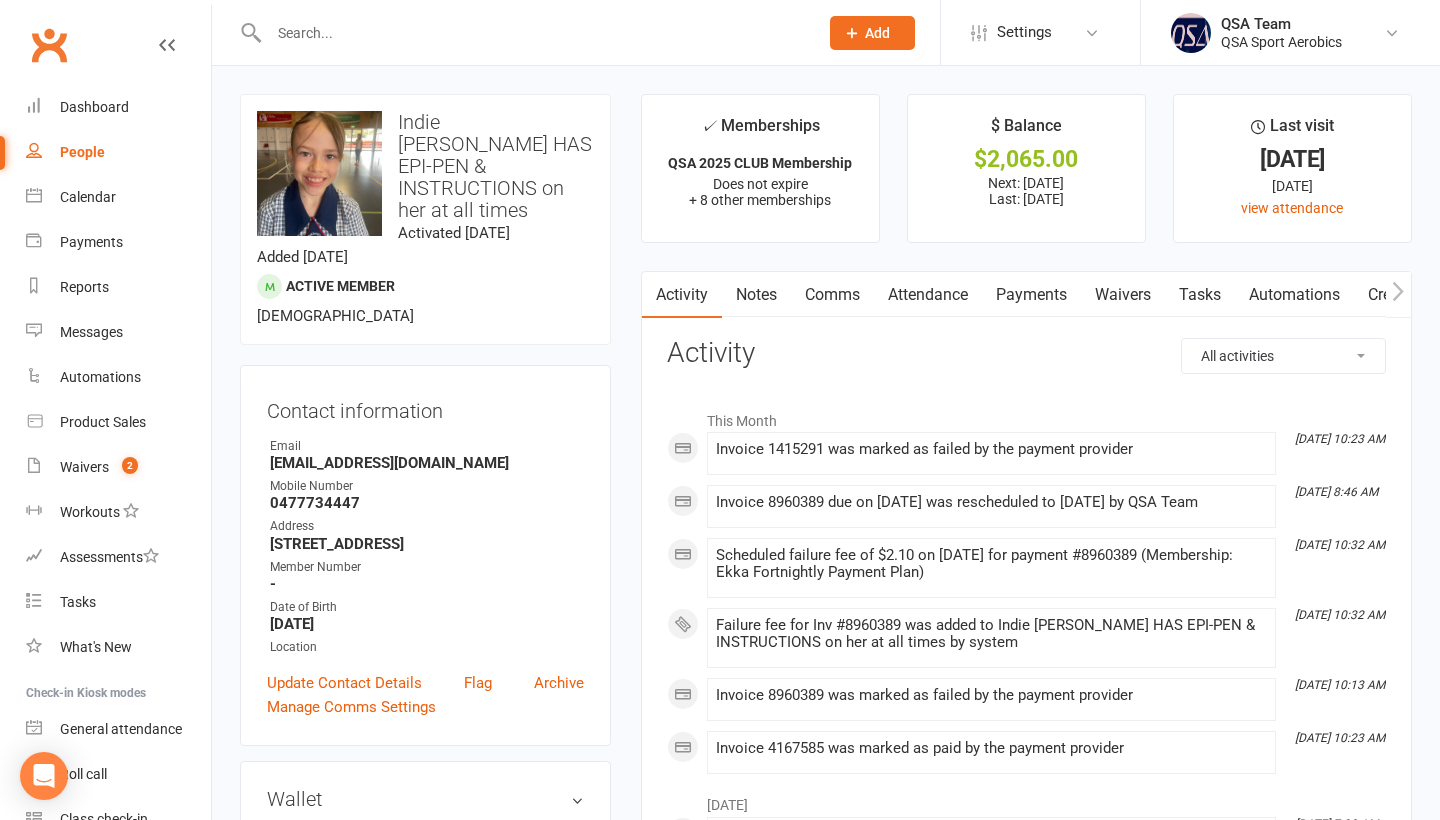 click on "Payments" at bounding box center [1031, 295] 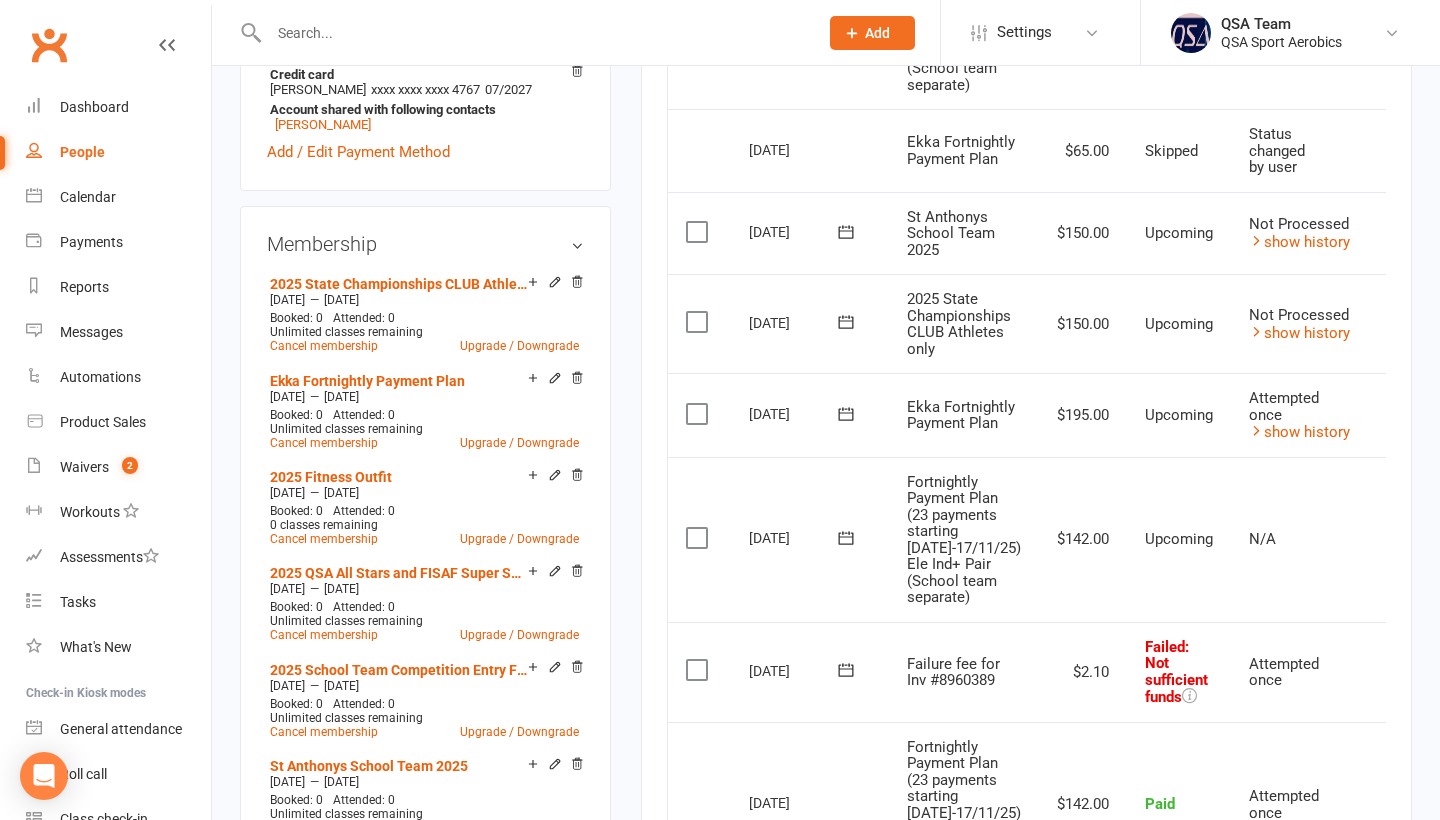 scroll, scrollTop: 764, scrollLeft: 0, axis: vertical 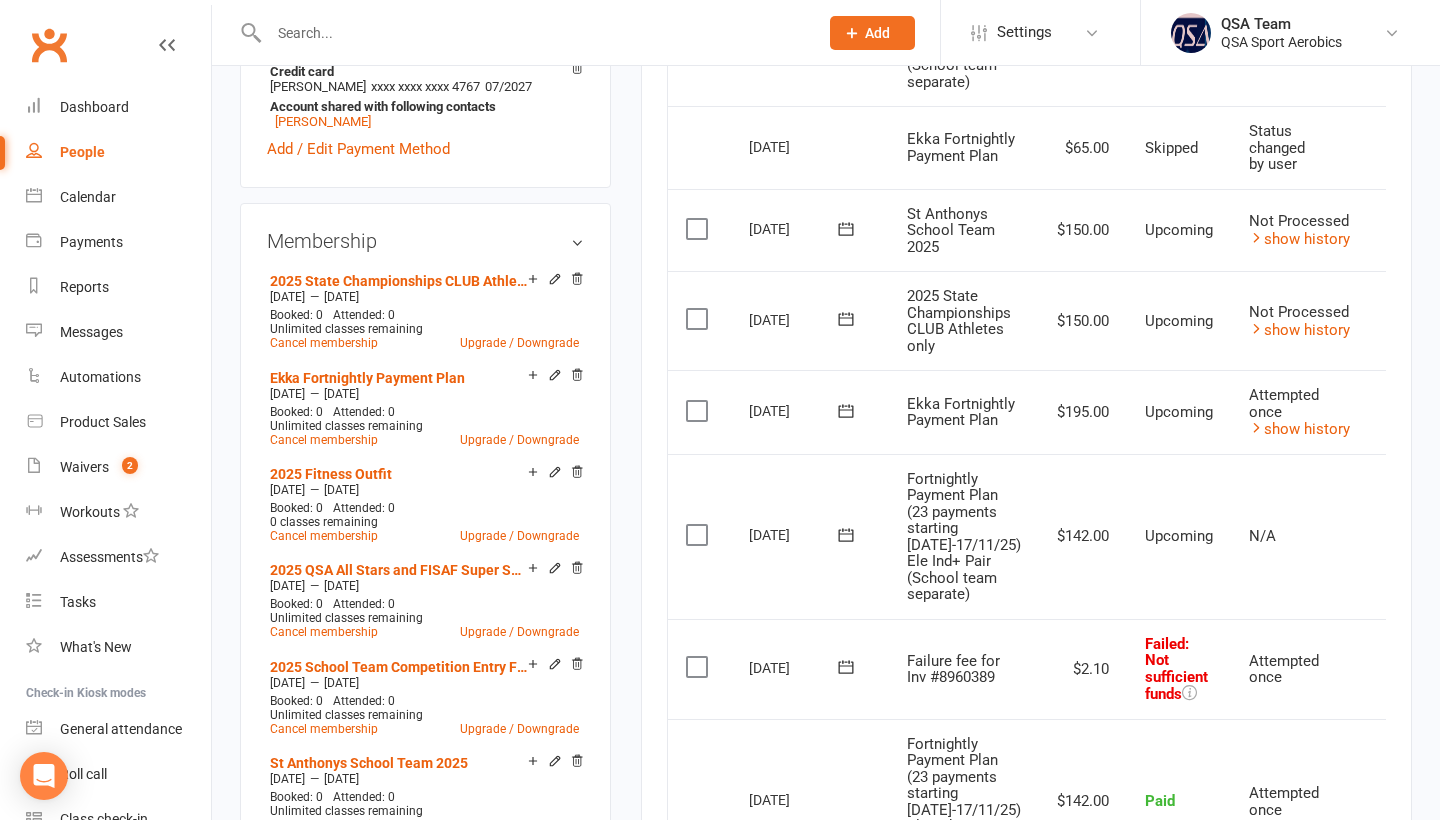 click 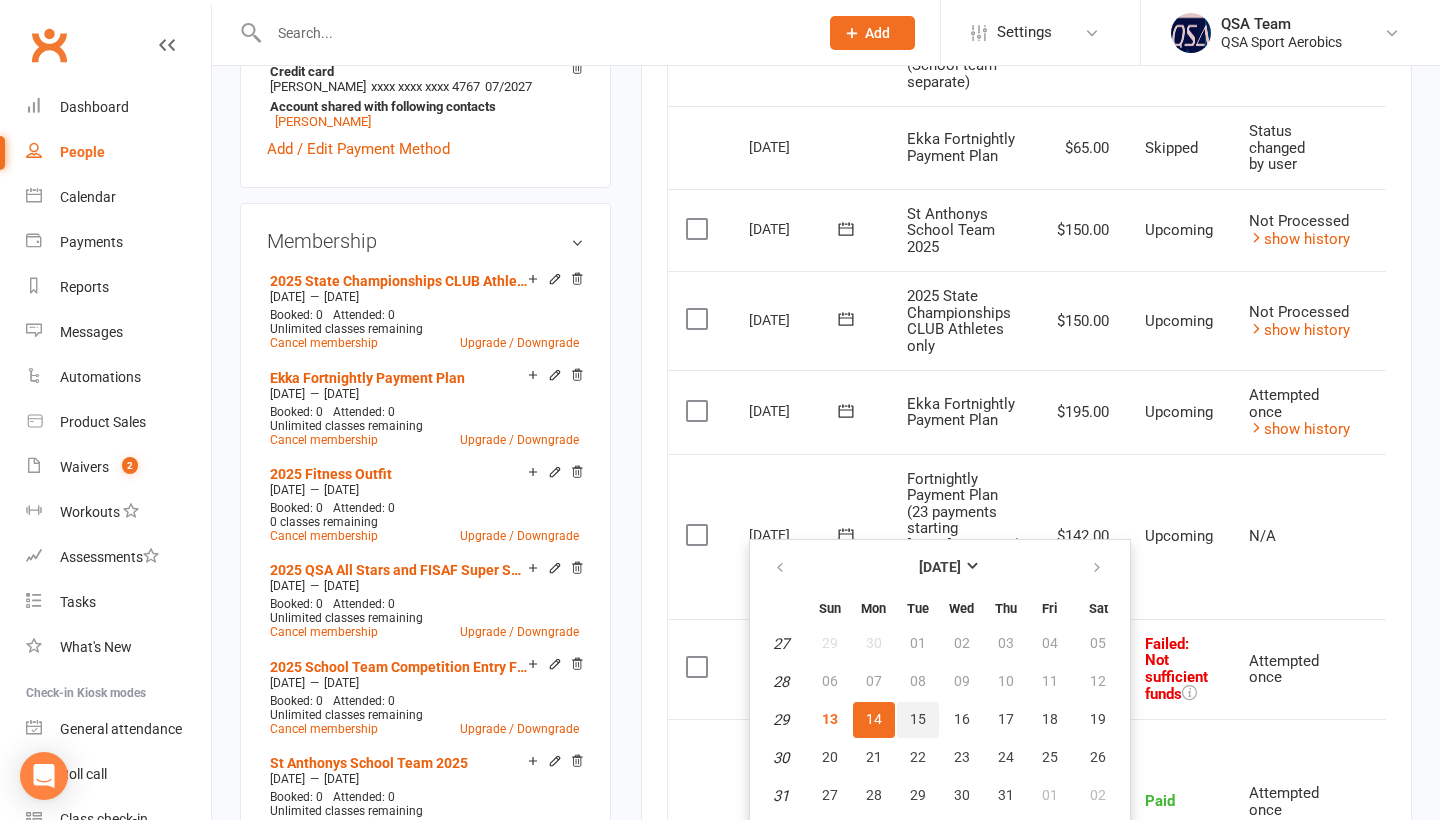 click on "15" at bounding box center (918, 719) 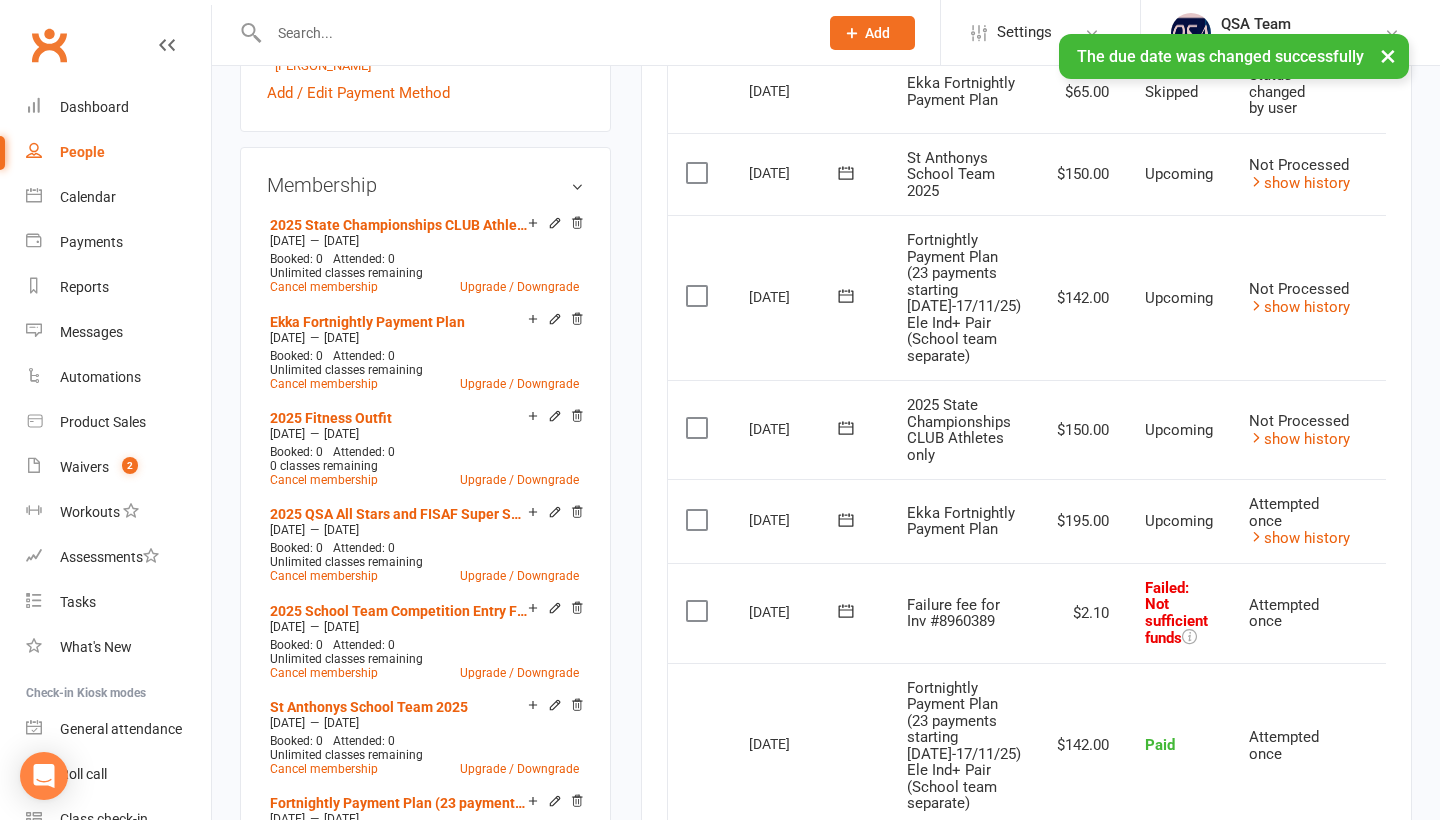scroll, scrollTop: 820, scrollLeft: 0, axis: vertical 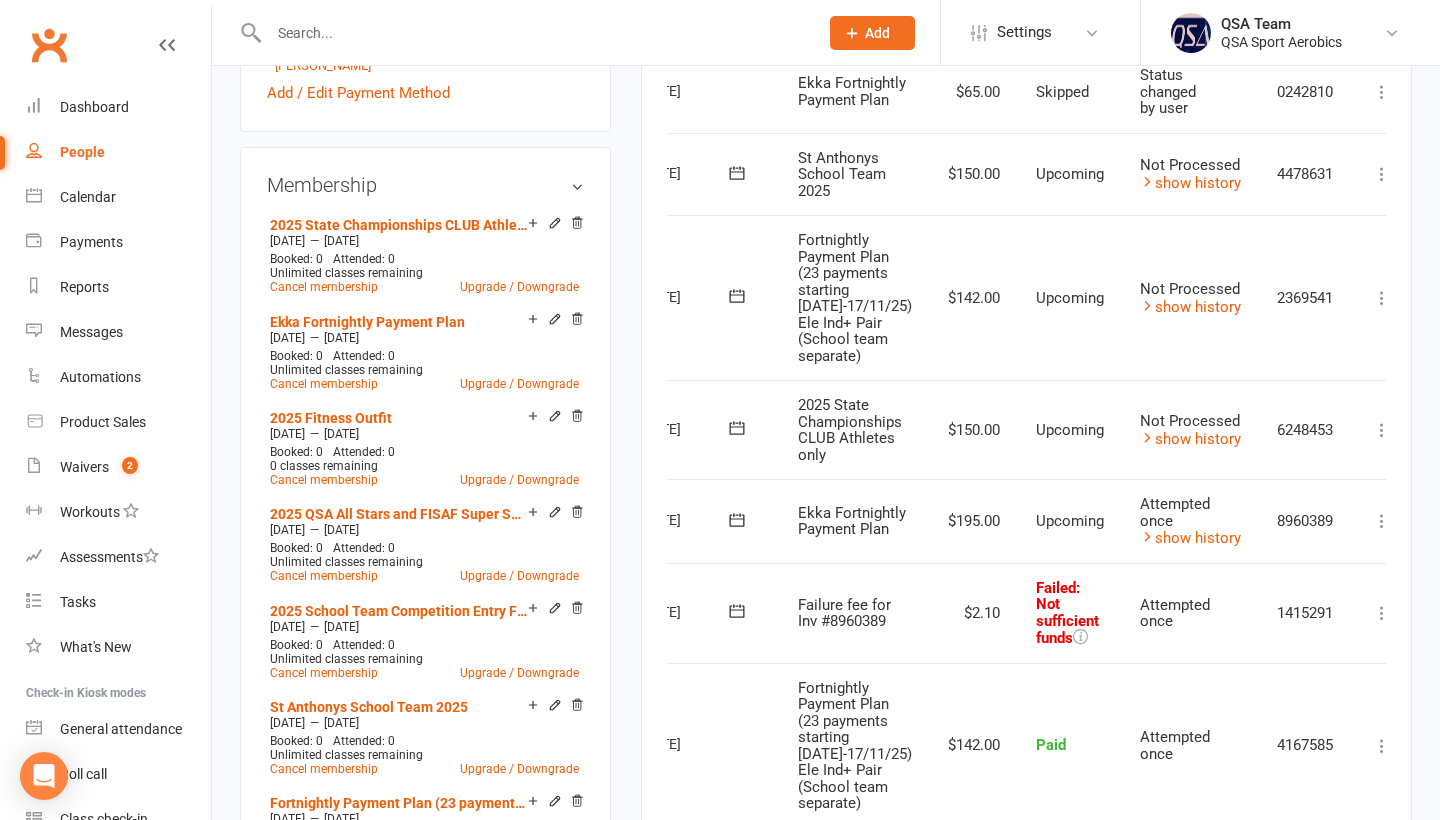 click at bounding box center (1382, 613) 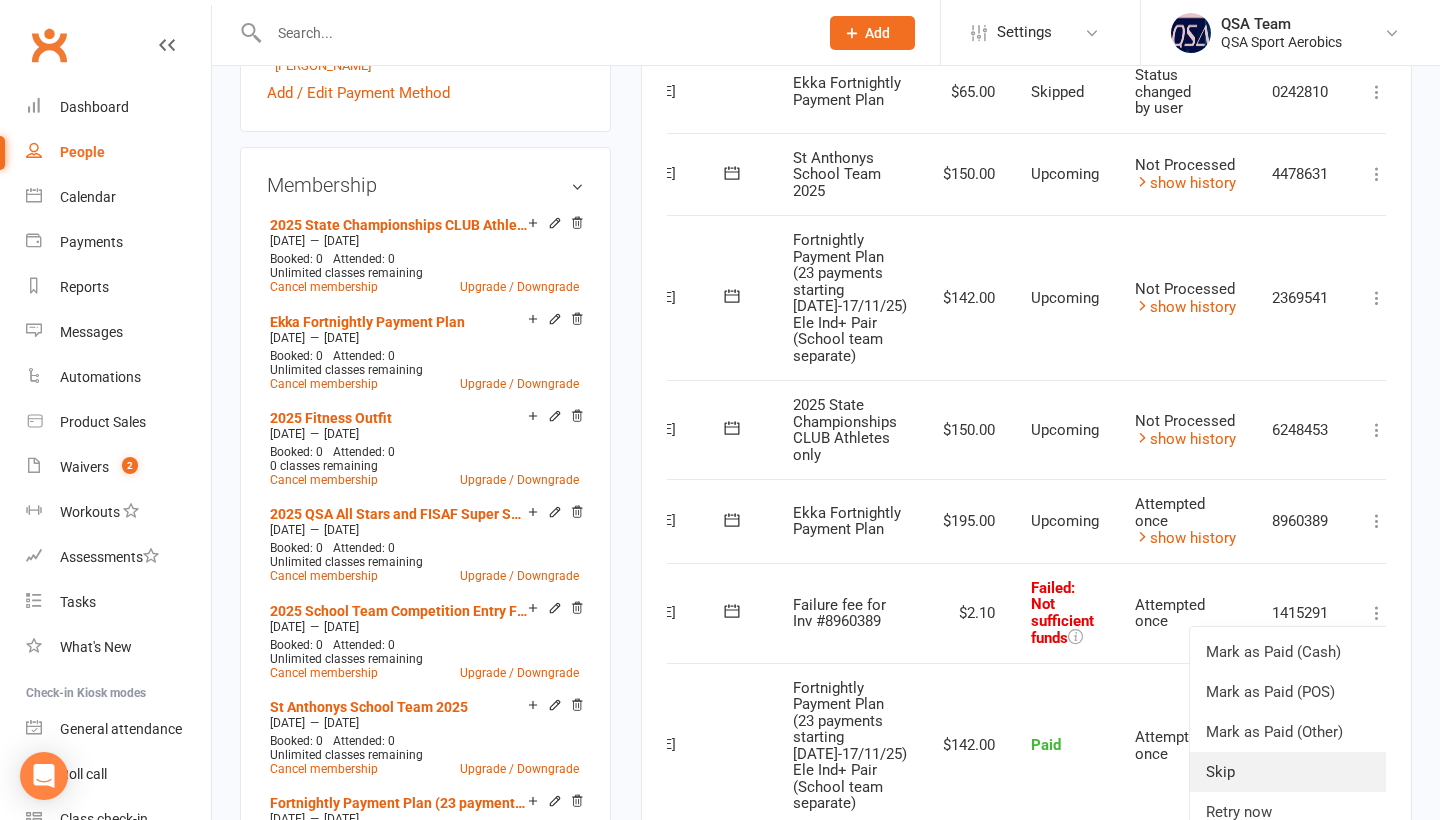 click on "Skip" at bounding box center [1289, 772] 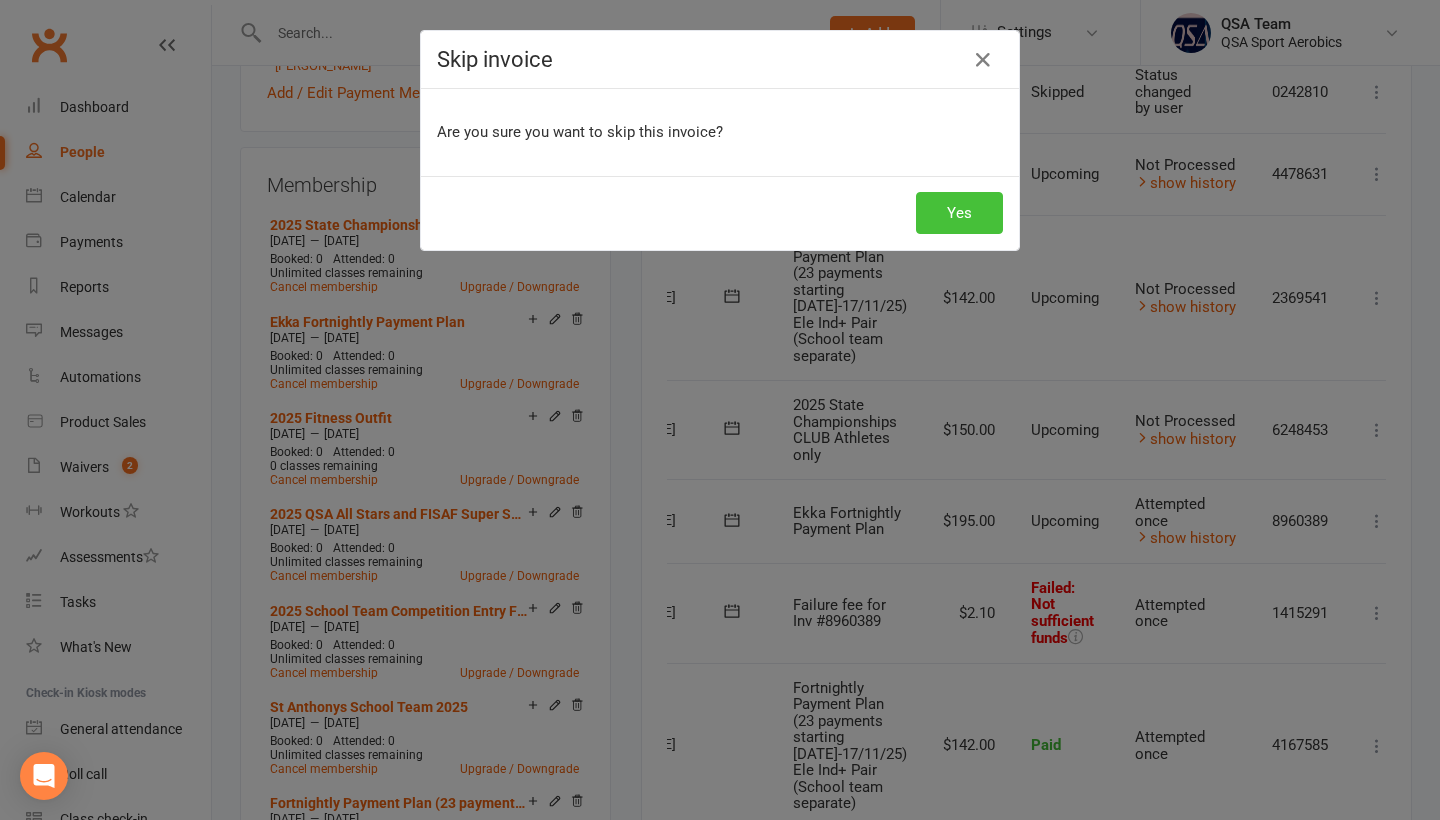 click on "Yes" at bounding box center [959, 213] 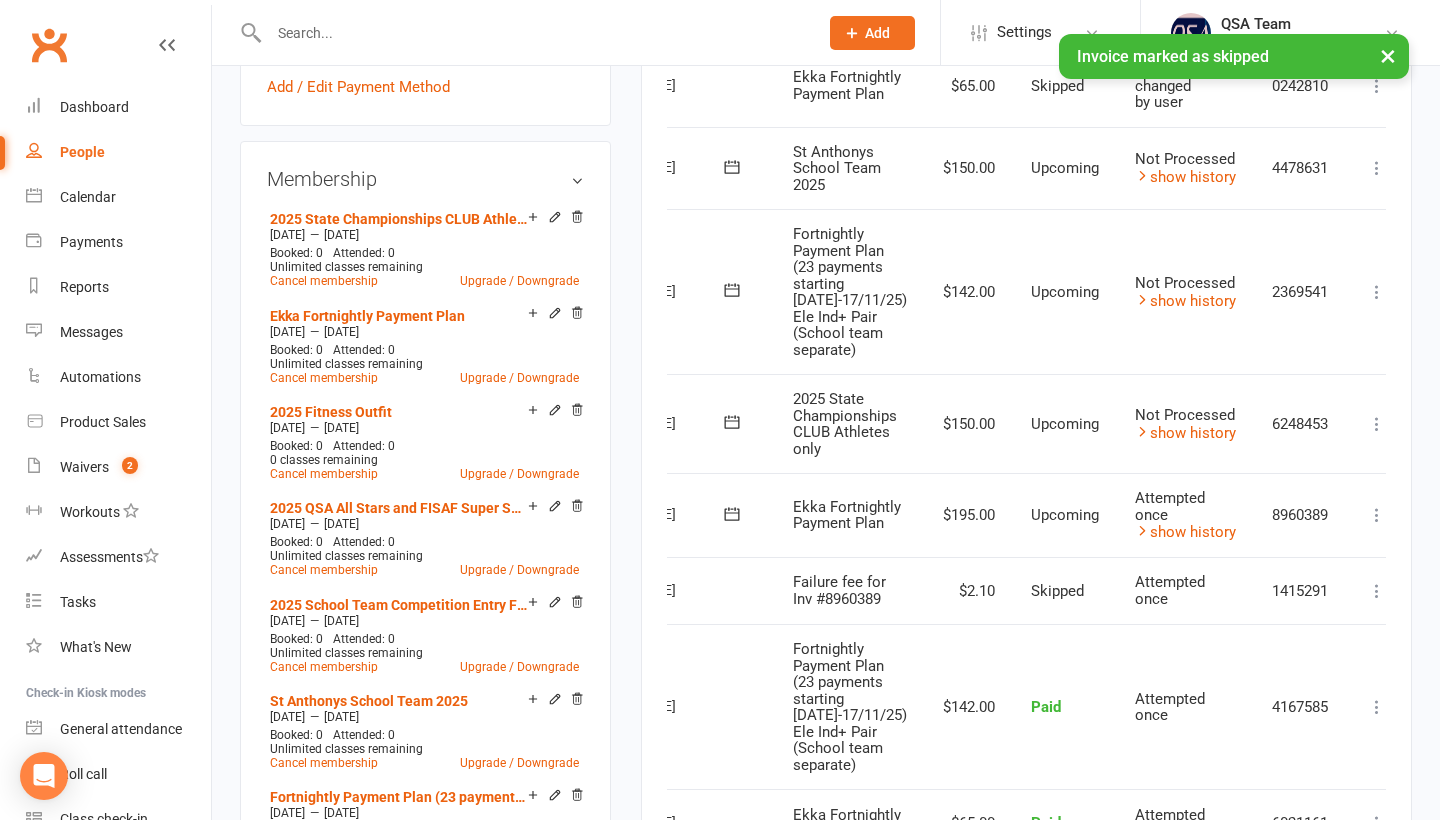 scroll, scrollTop: 813, scrollLeft: 0, axis: vertical 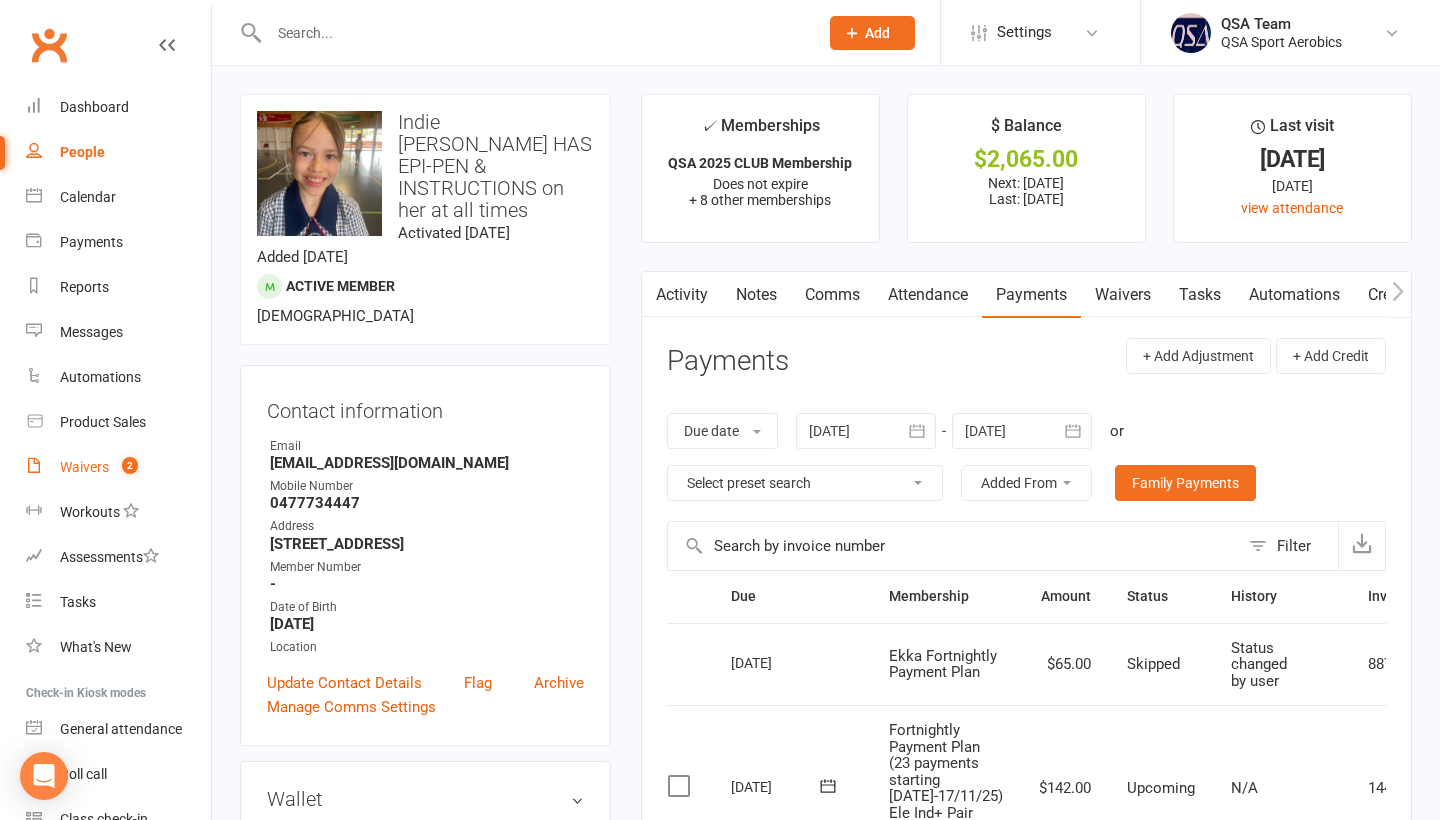 click on "Waivers" at bounding box center [84, 467] 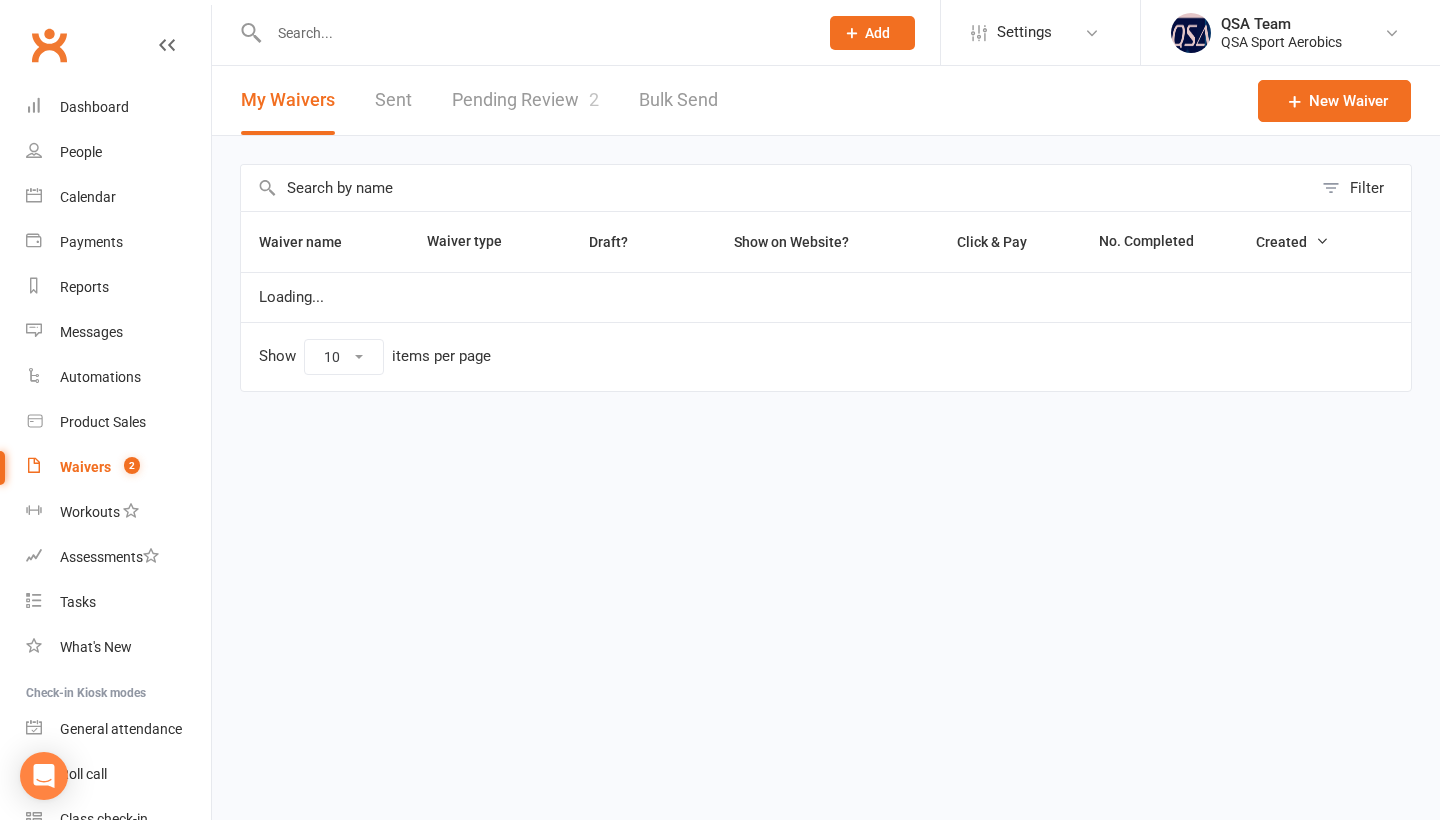 click on "Pending Review 2" at bounding box center [525, 100] 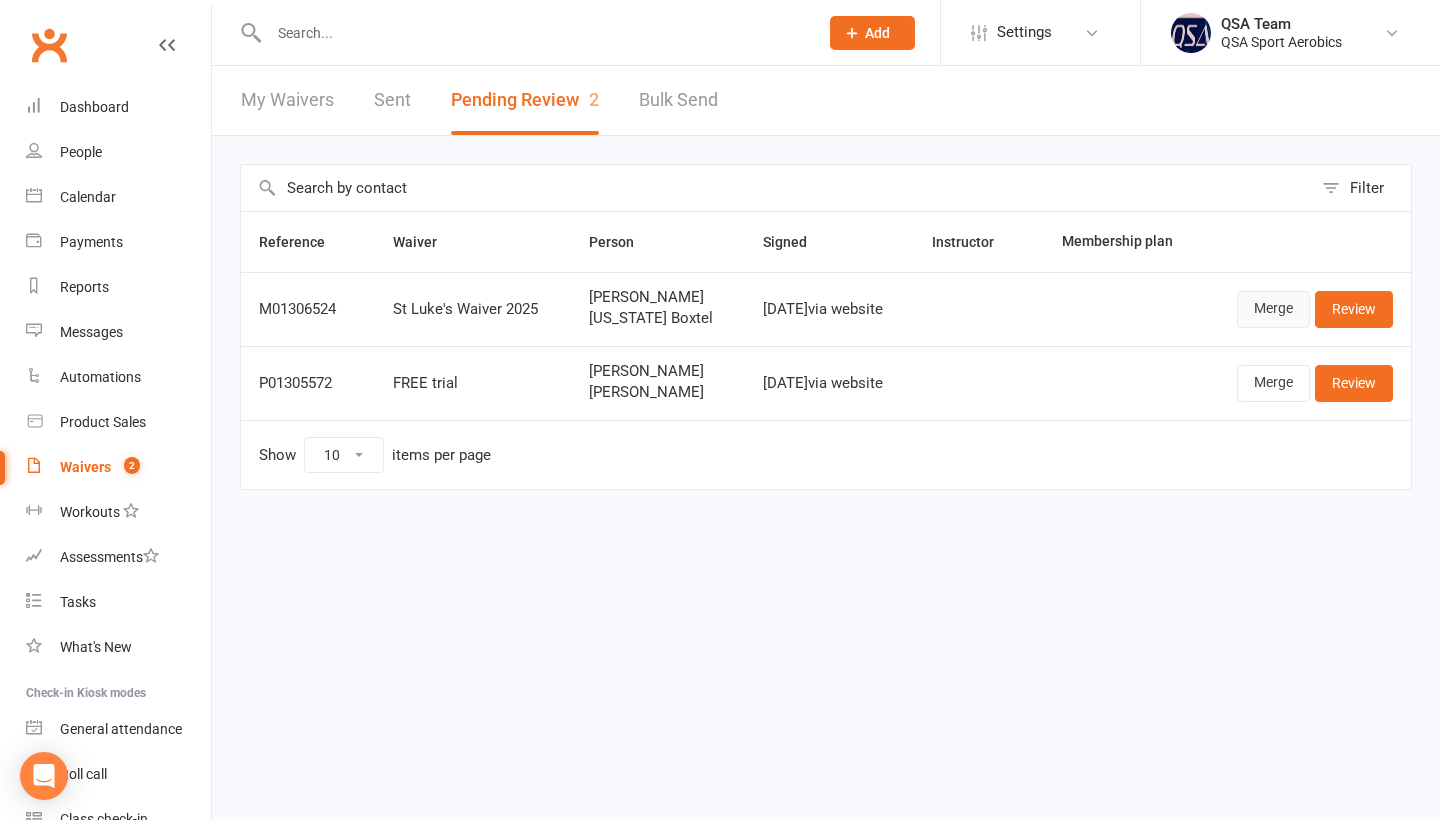 click on "Merge" at bounding box center (1273, 309) 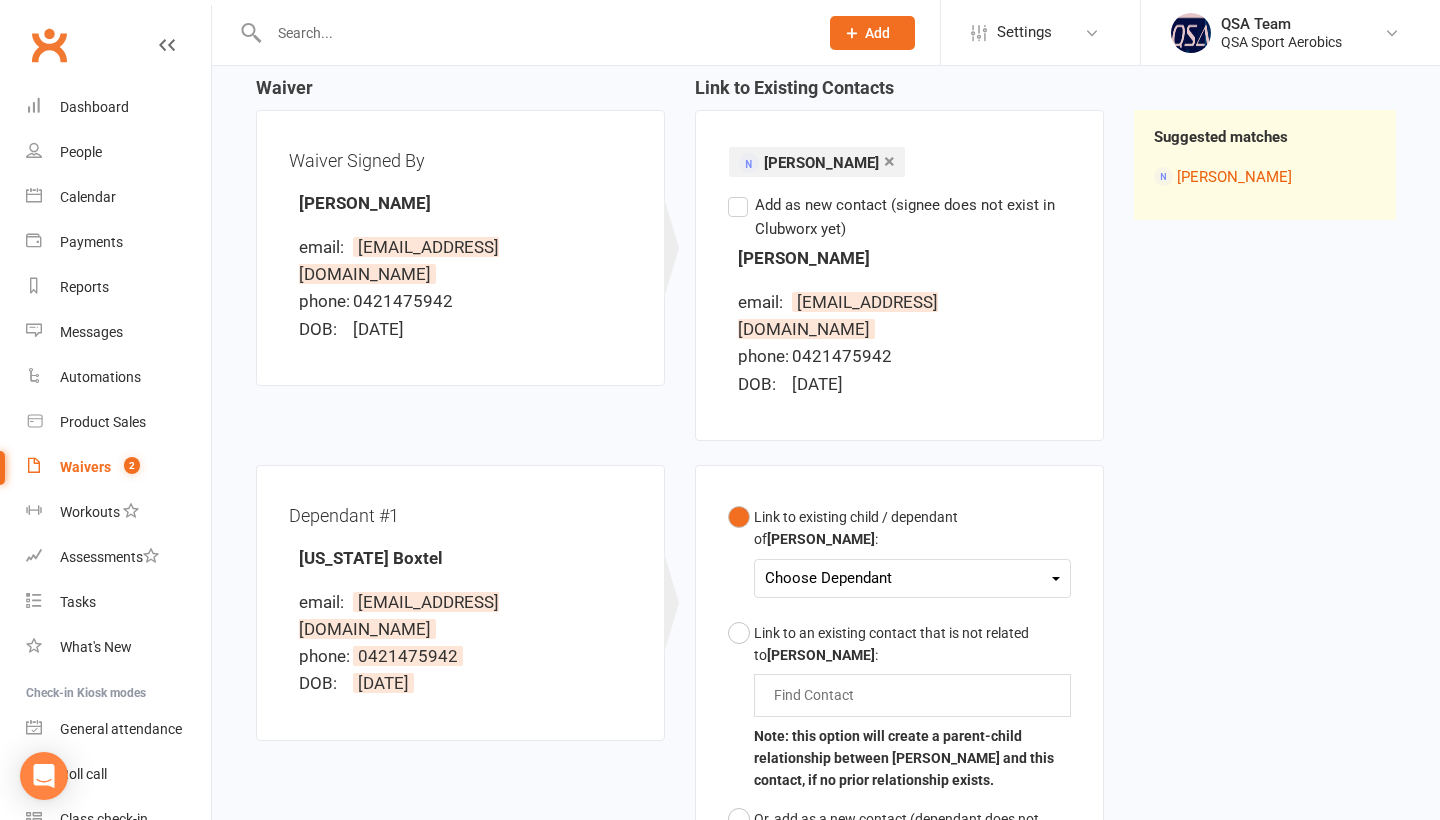 scroll, scrollTop: 220, scrollLeft: 0, axis: vertical 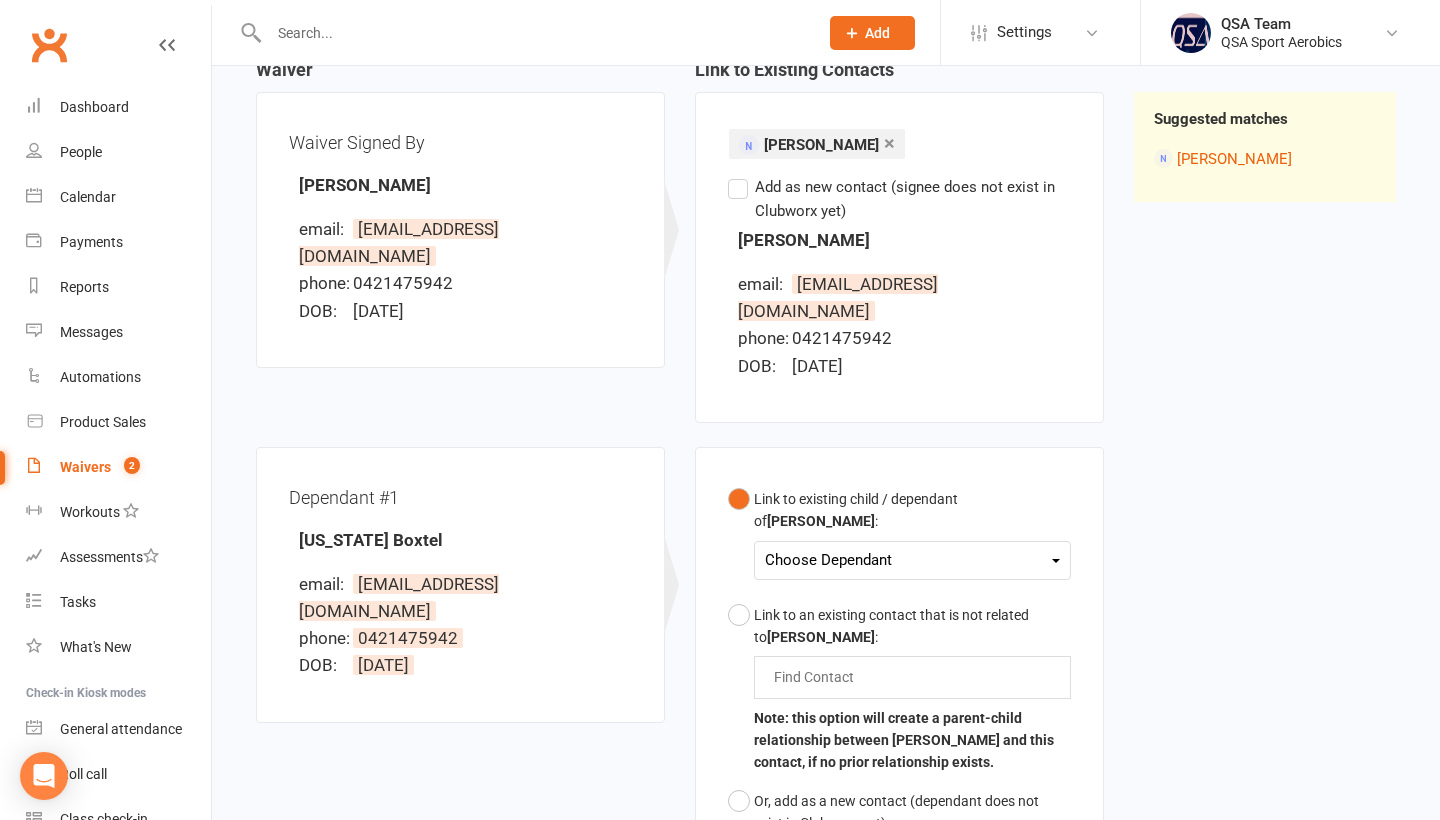 click on "Choose Dependant" at bounding box center [912, 560] 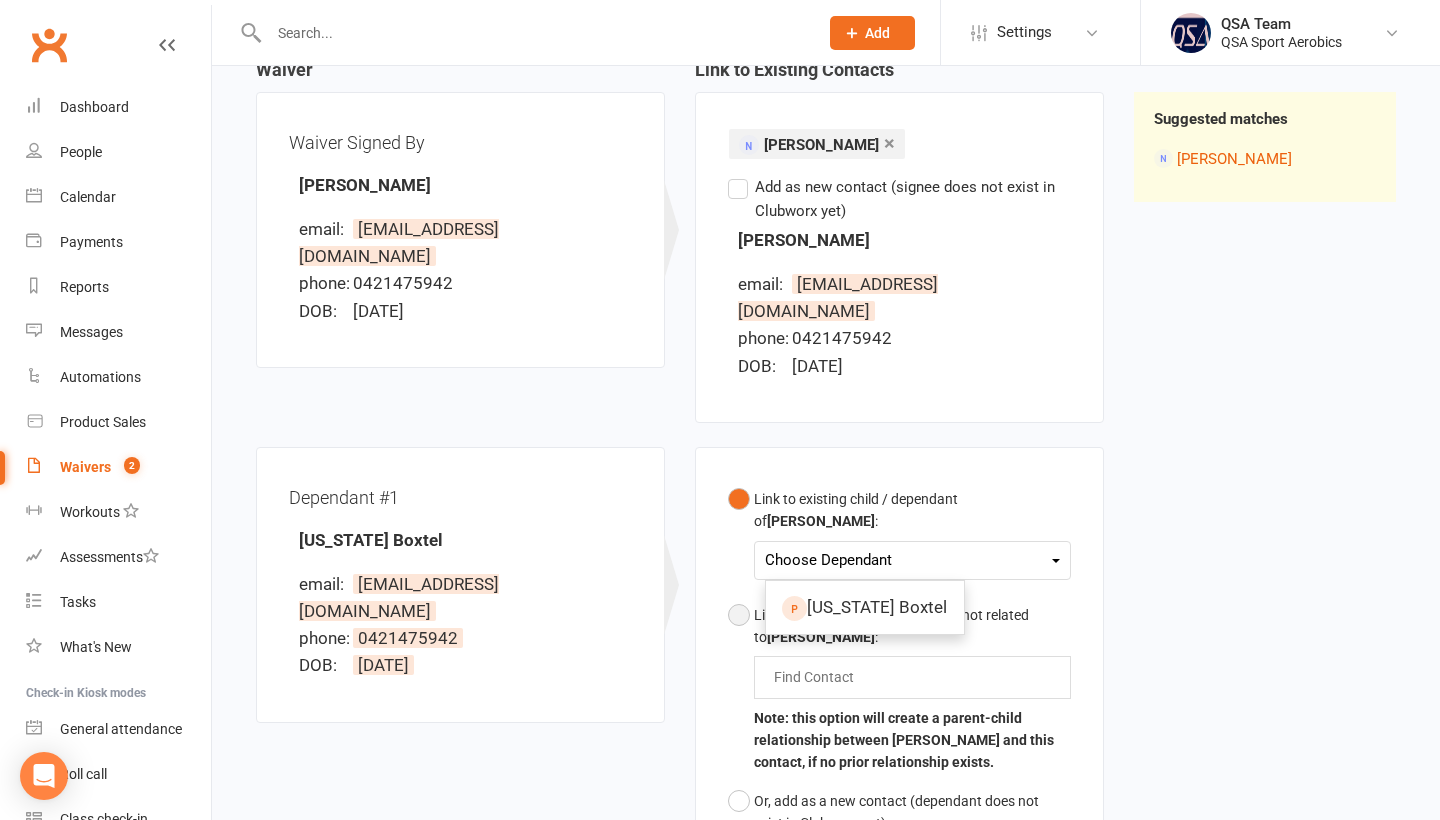 click on "[US_STATE] Boxtel" at bounding box center (865, 607) 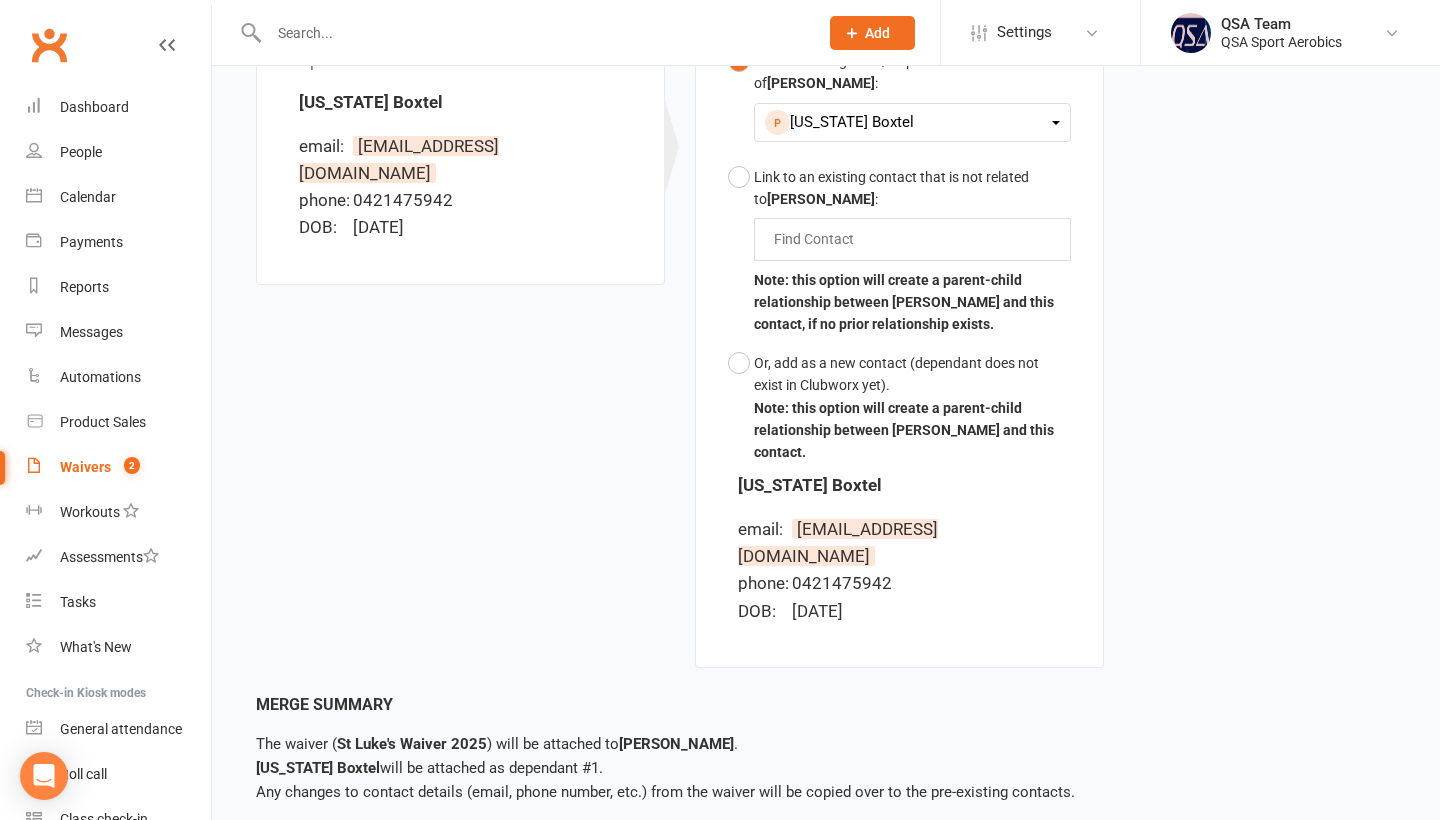 scroll, scrollTop: 657, scrollLeft: 0, axis: vertical 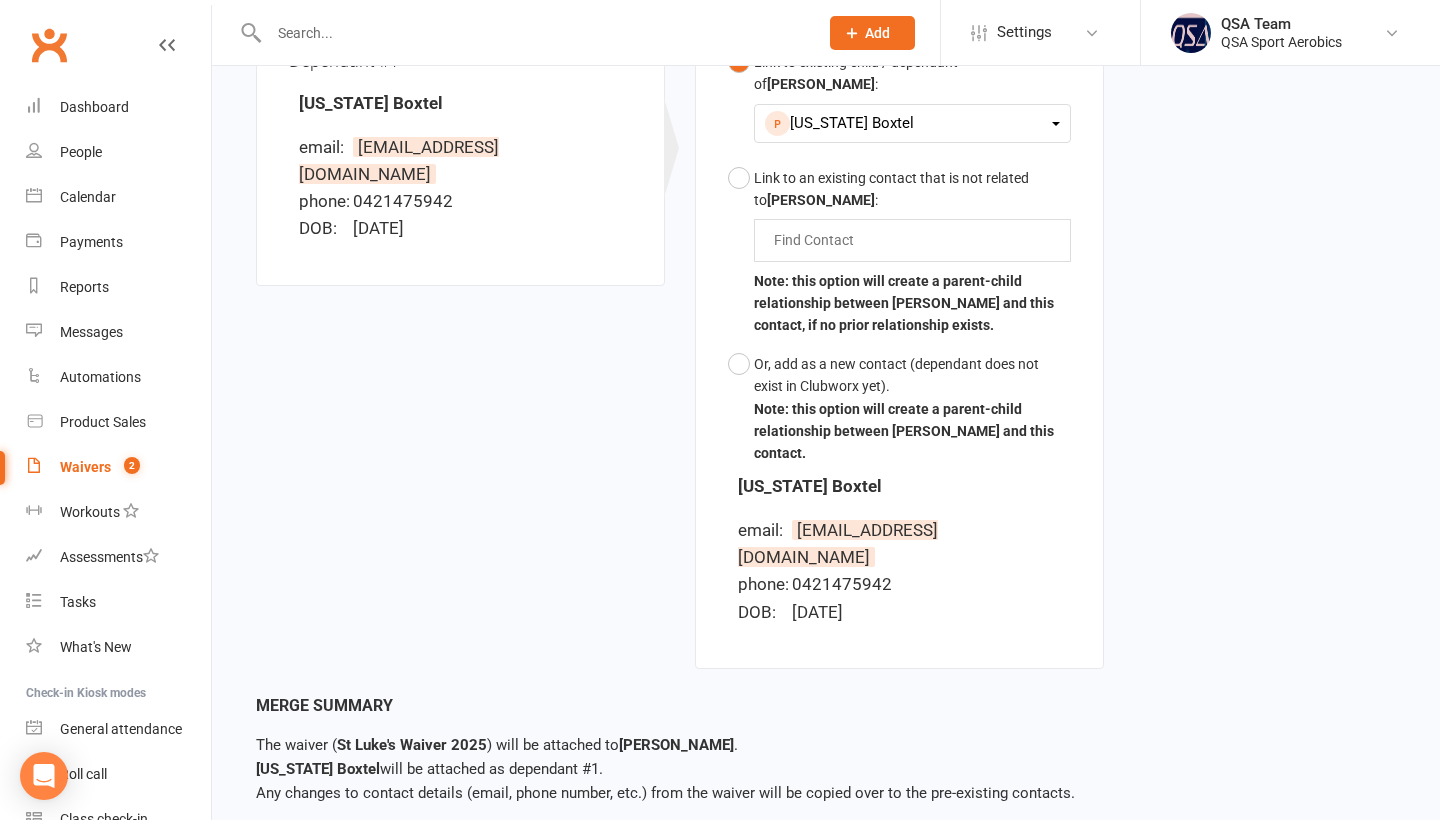 click on "Merge Waiver" at bounding box center [429, 842] 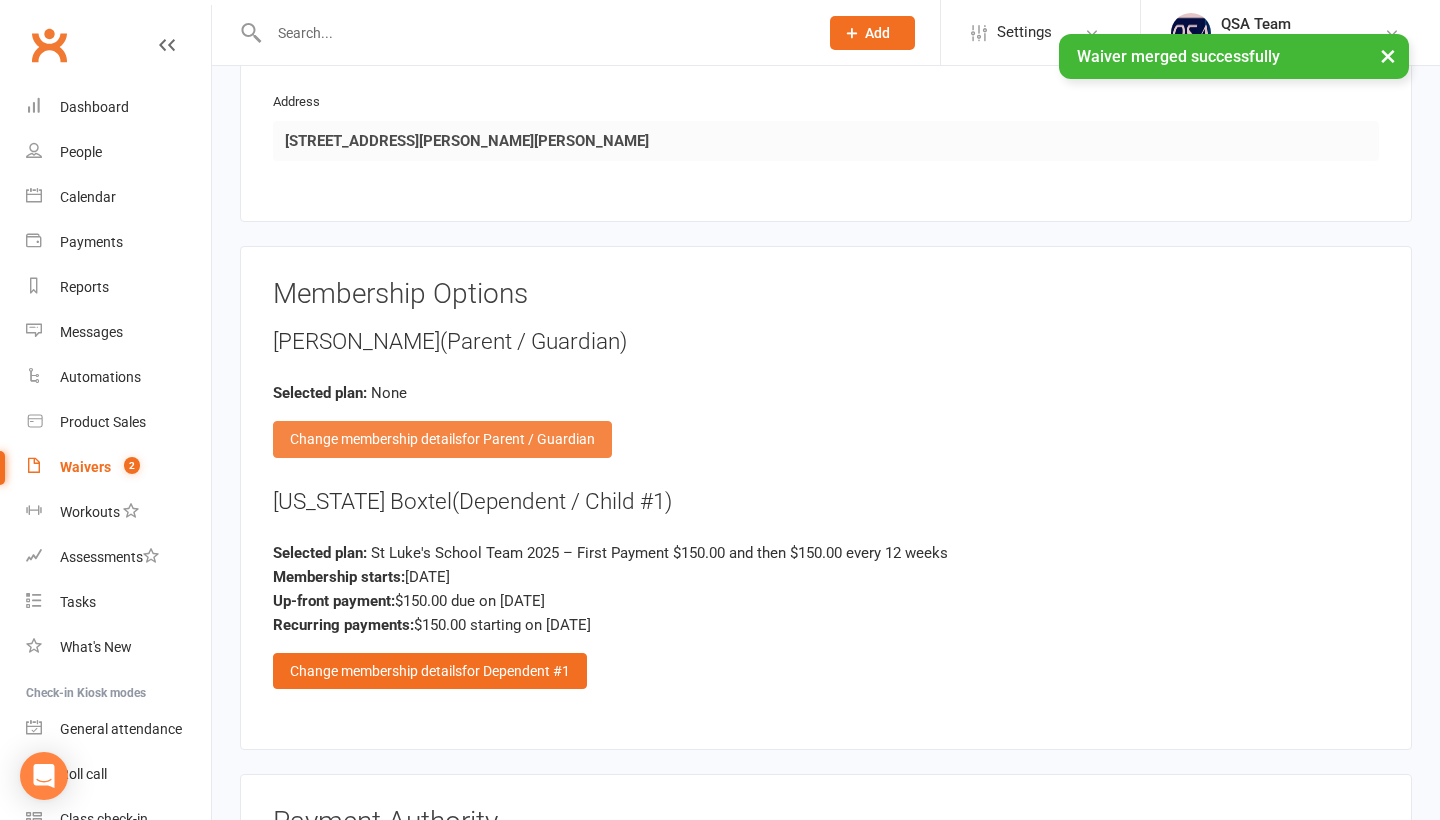 scroll, scrollTop: 1945, scrollLeft: 0, axis: vertical 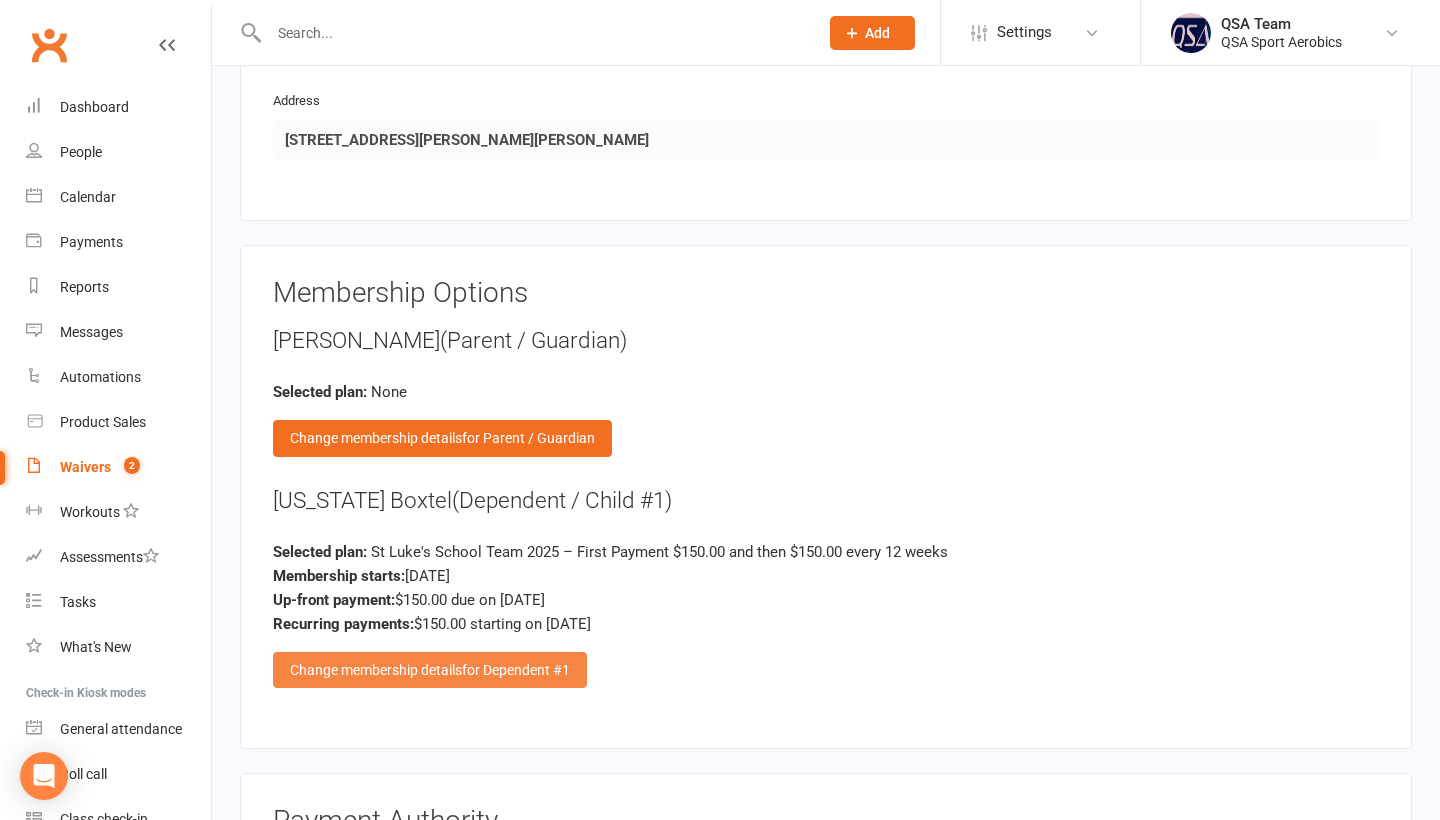 click on "for Dependent #1" at bounding box center (516, 670) 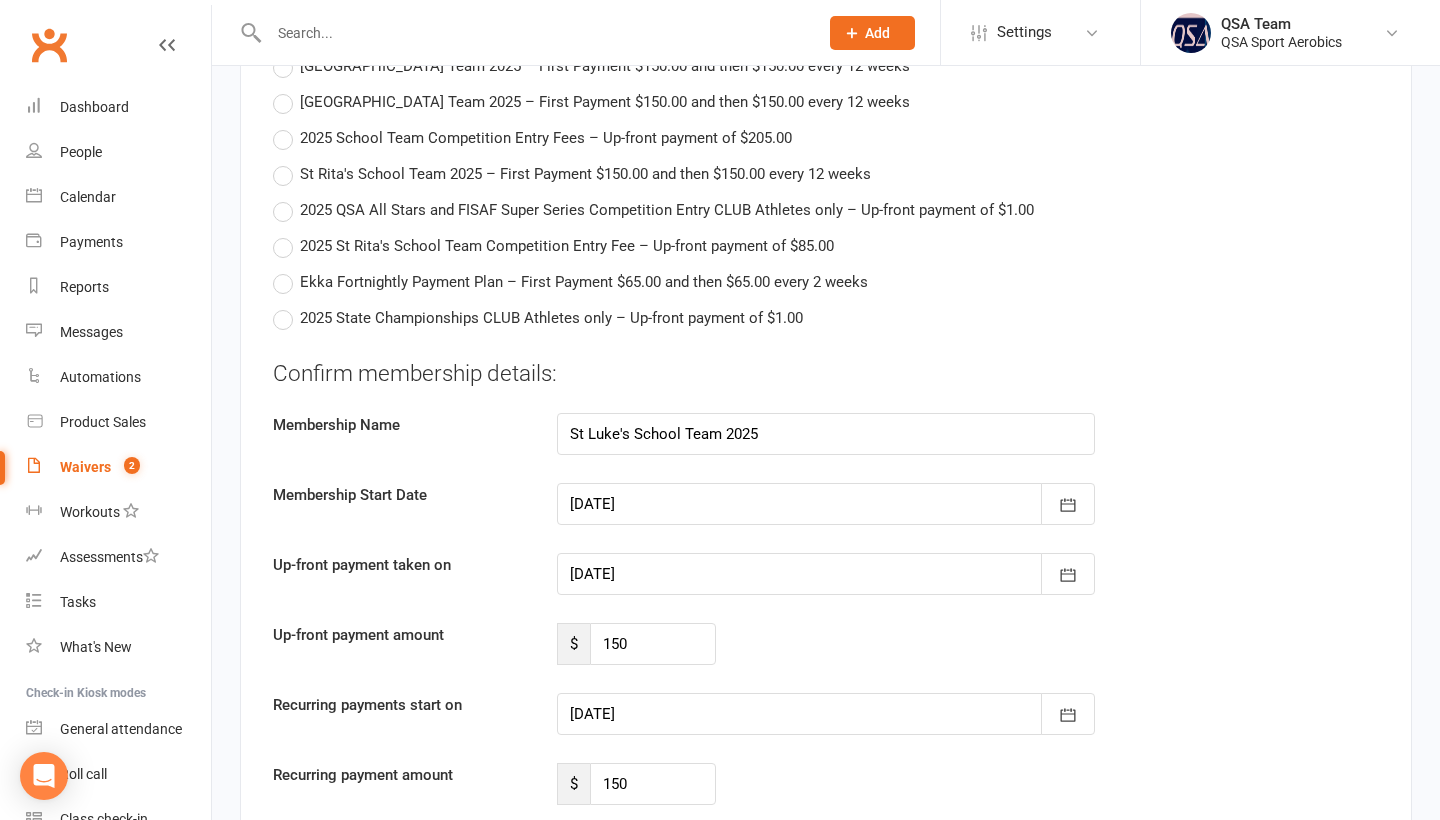 scroll, scrollTop: 4402, scrollLeft: 0, axis: vertical 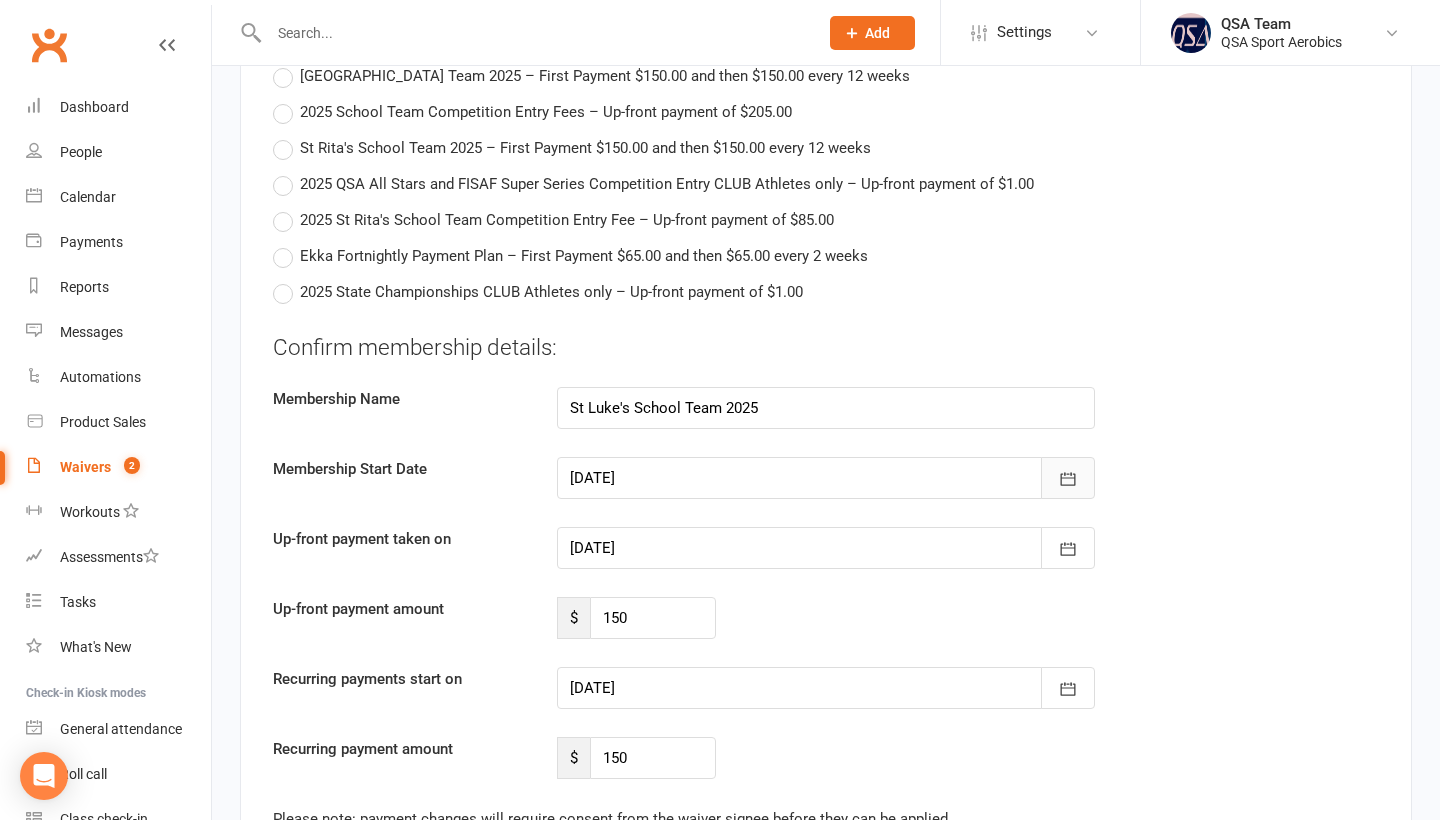 click 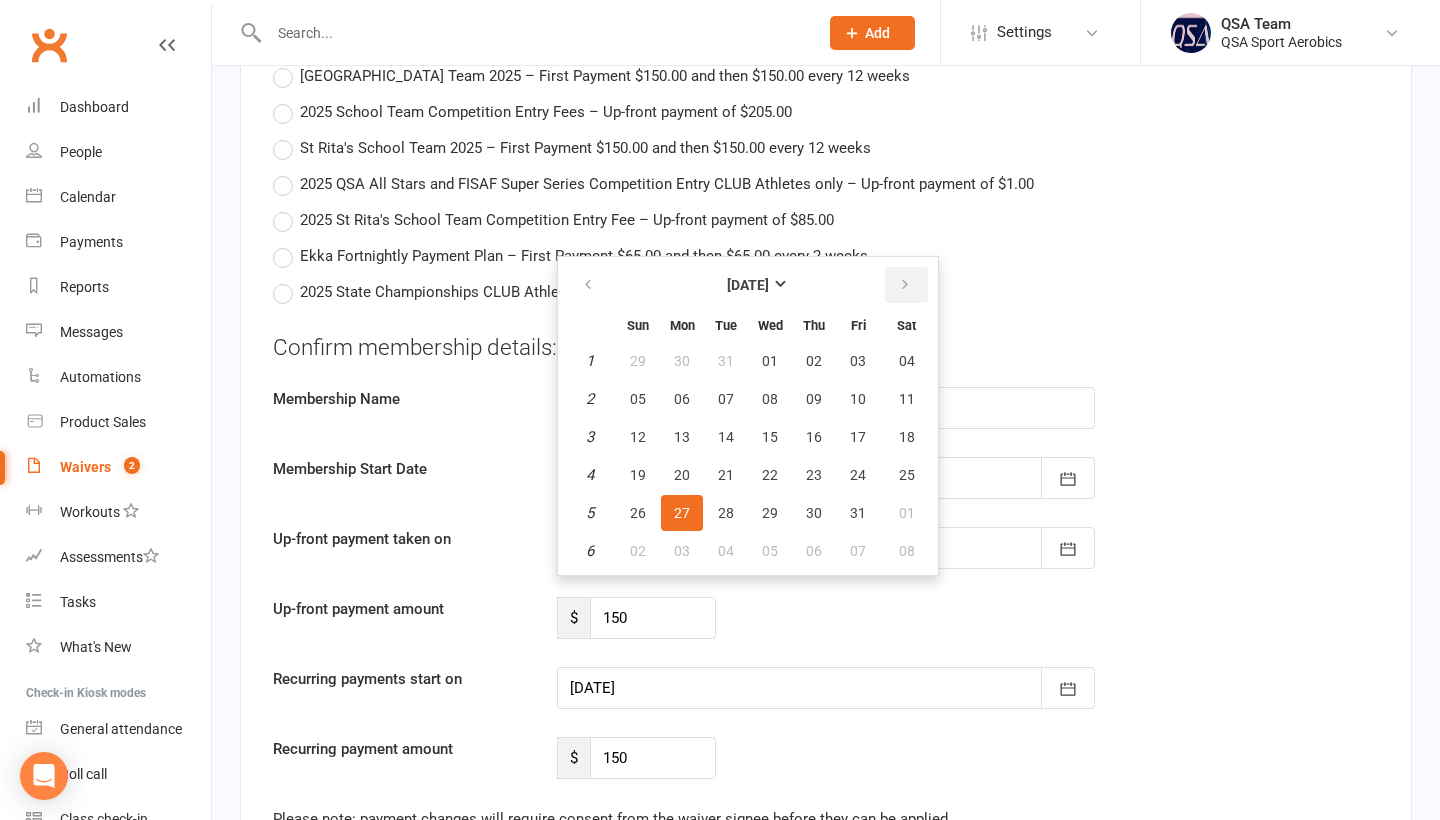 click at bounding box center (905, 285) 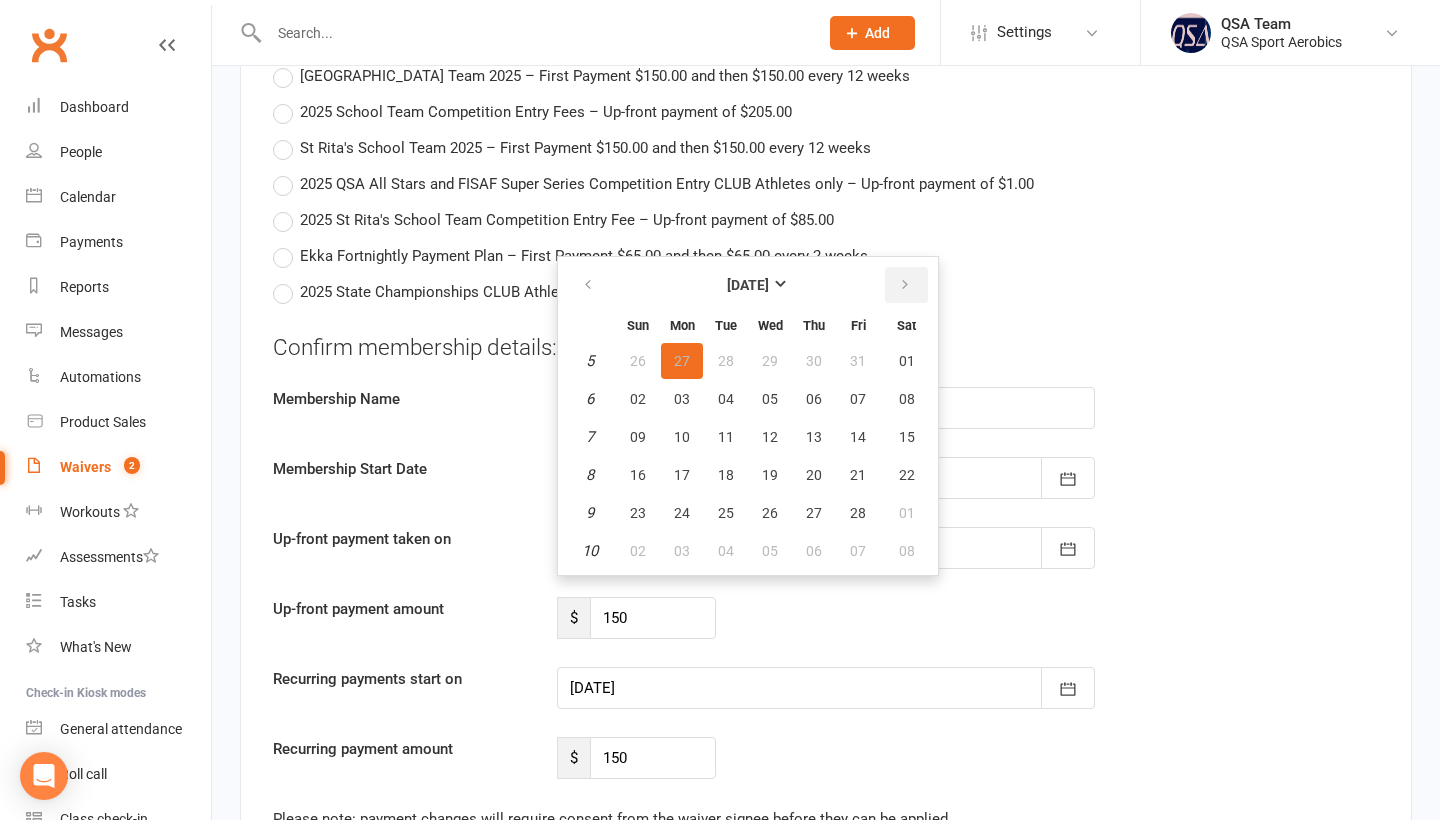 click at bounding box center [905, 285] 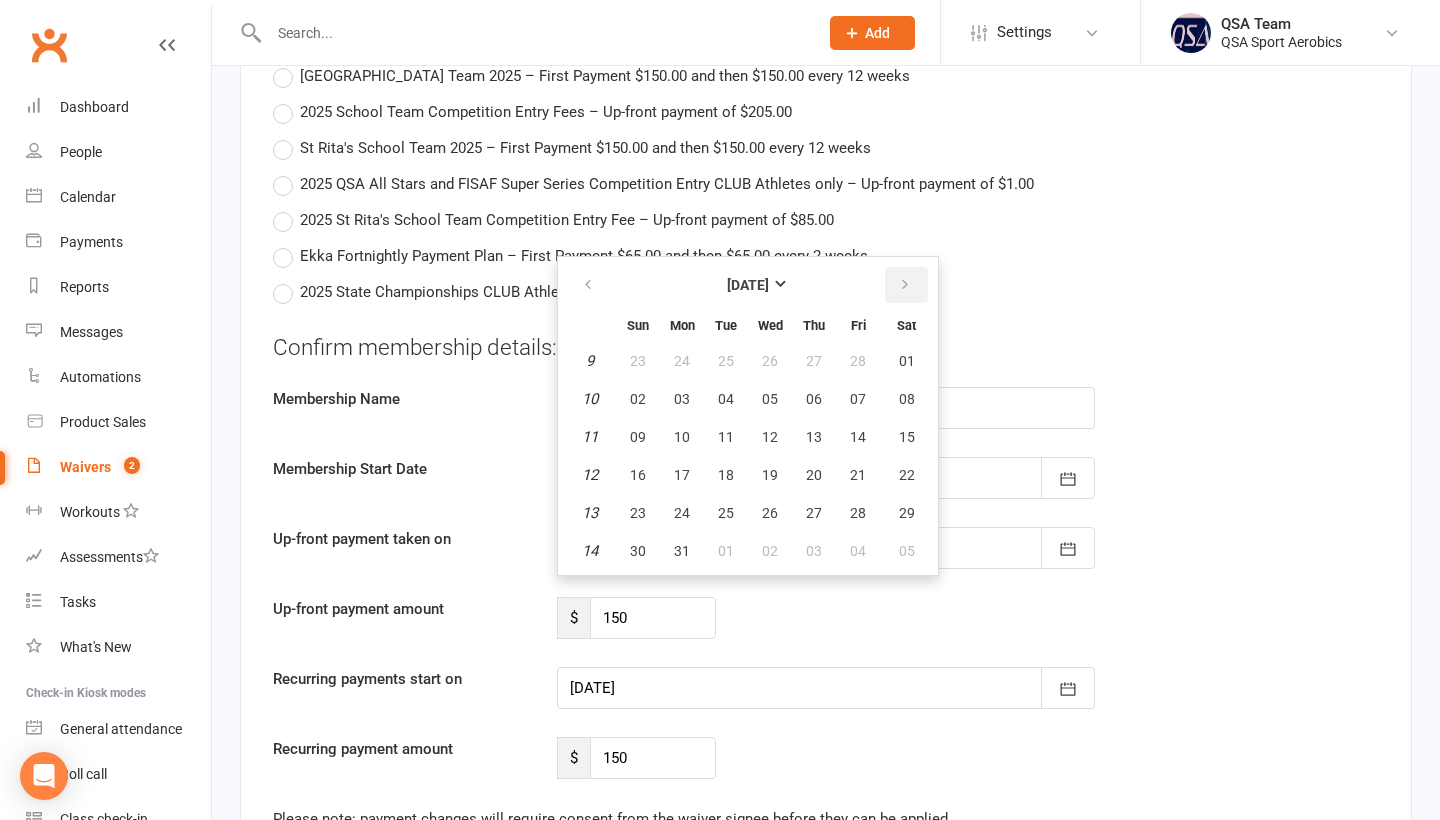 click at bounding box center (905, 285) 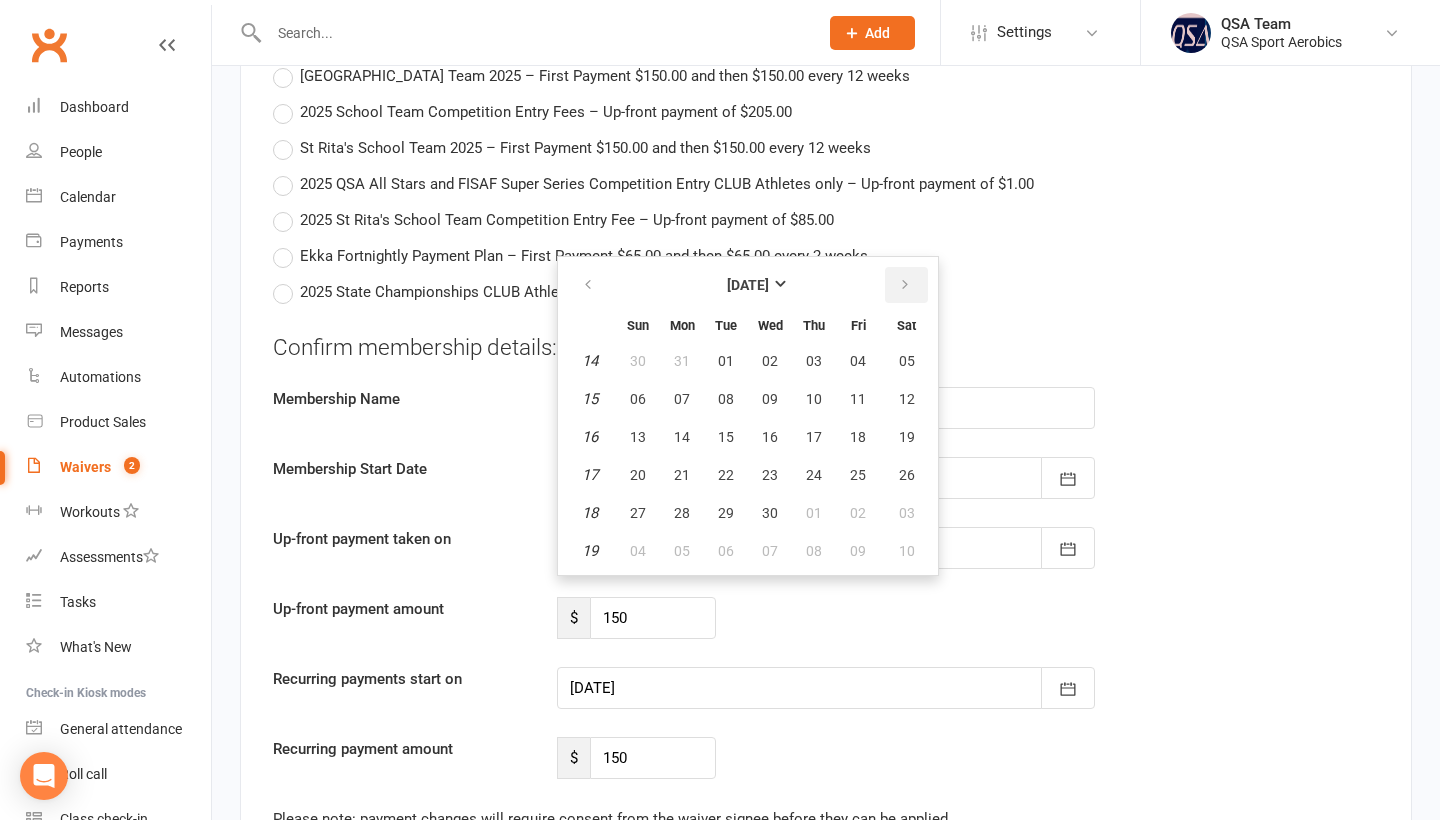 click at bounding box center (905, 285) 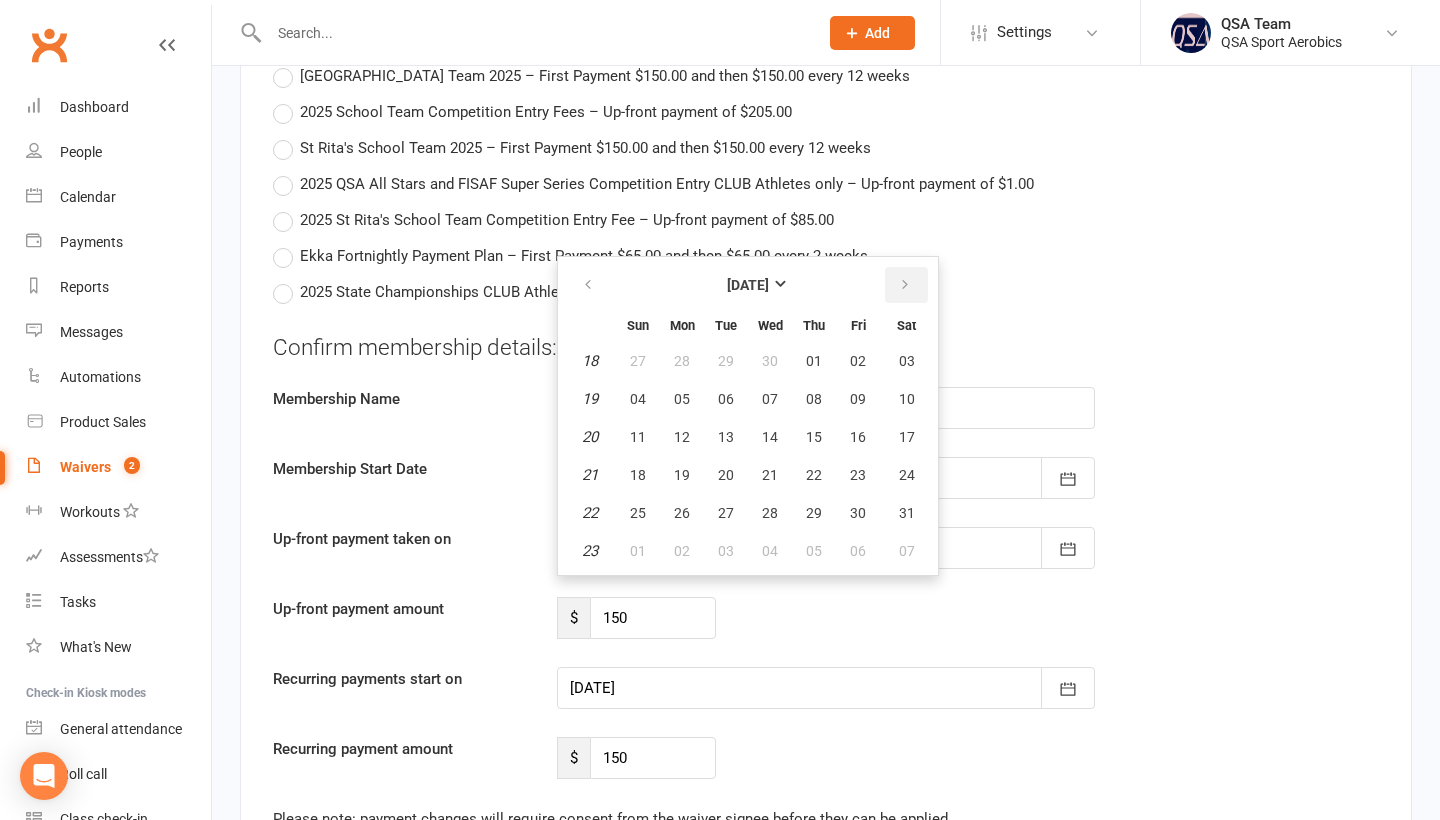 click at bounding box center [905, 285] 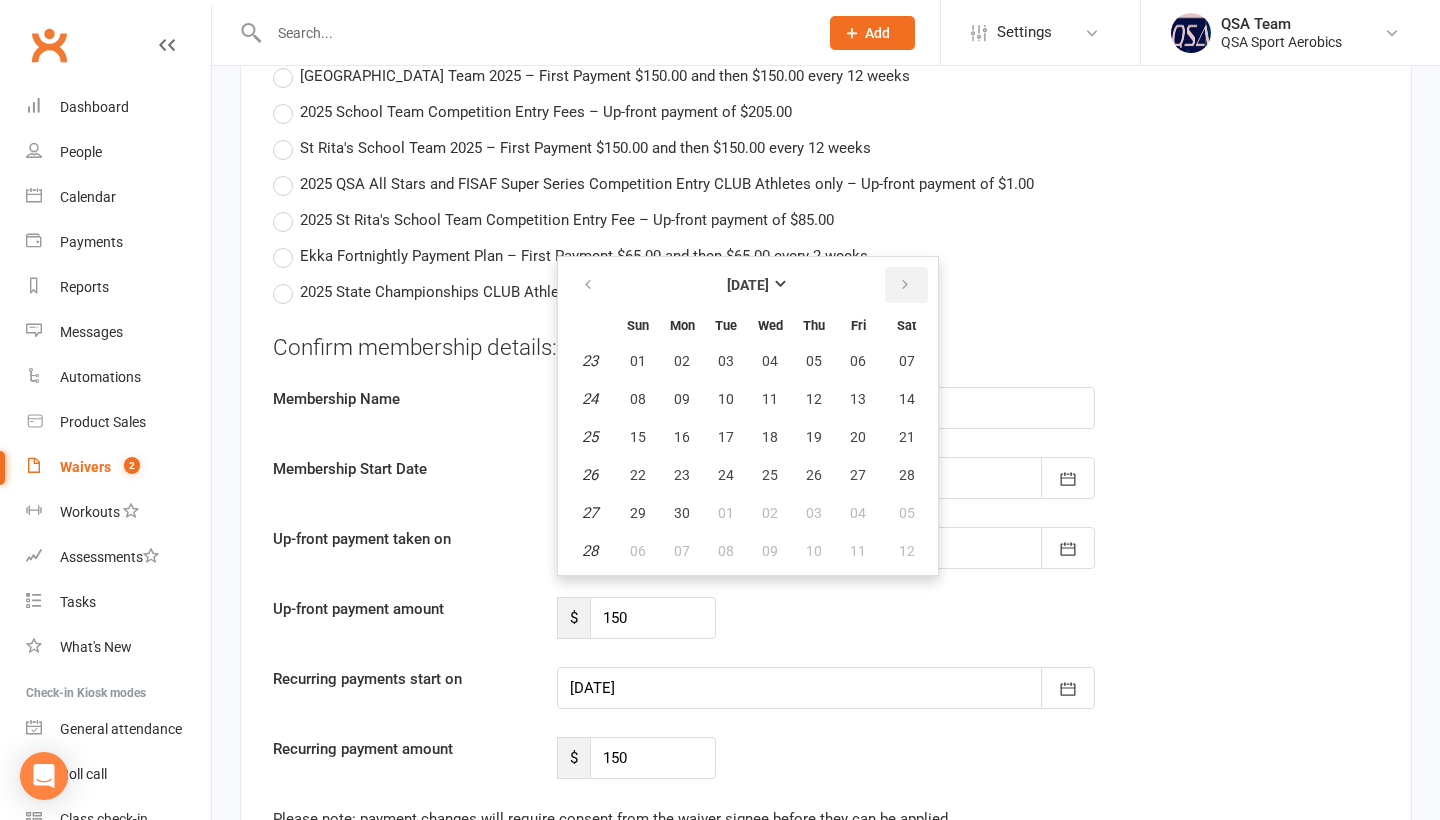 click at bounding box center [905, 285] 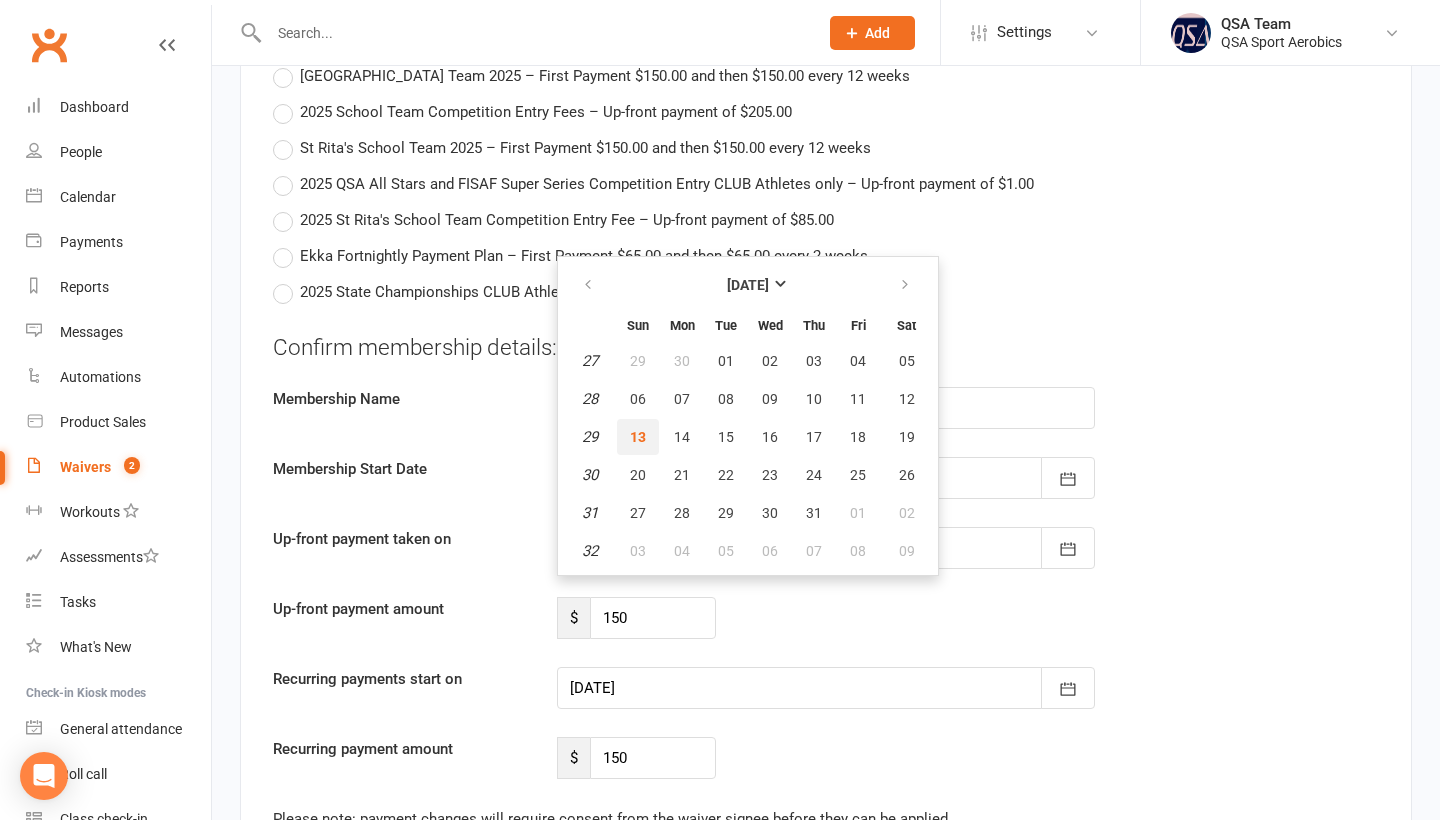 click on "13" at bounding box center (638, 437) 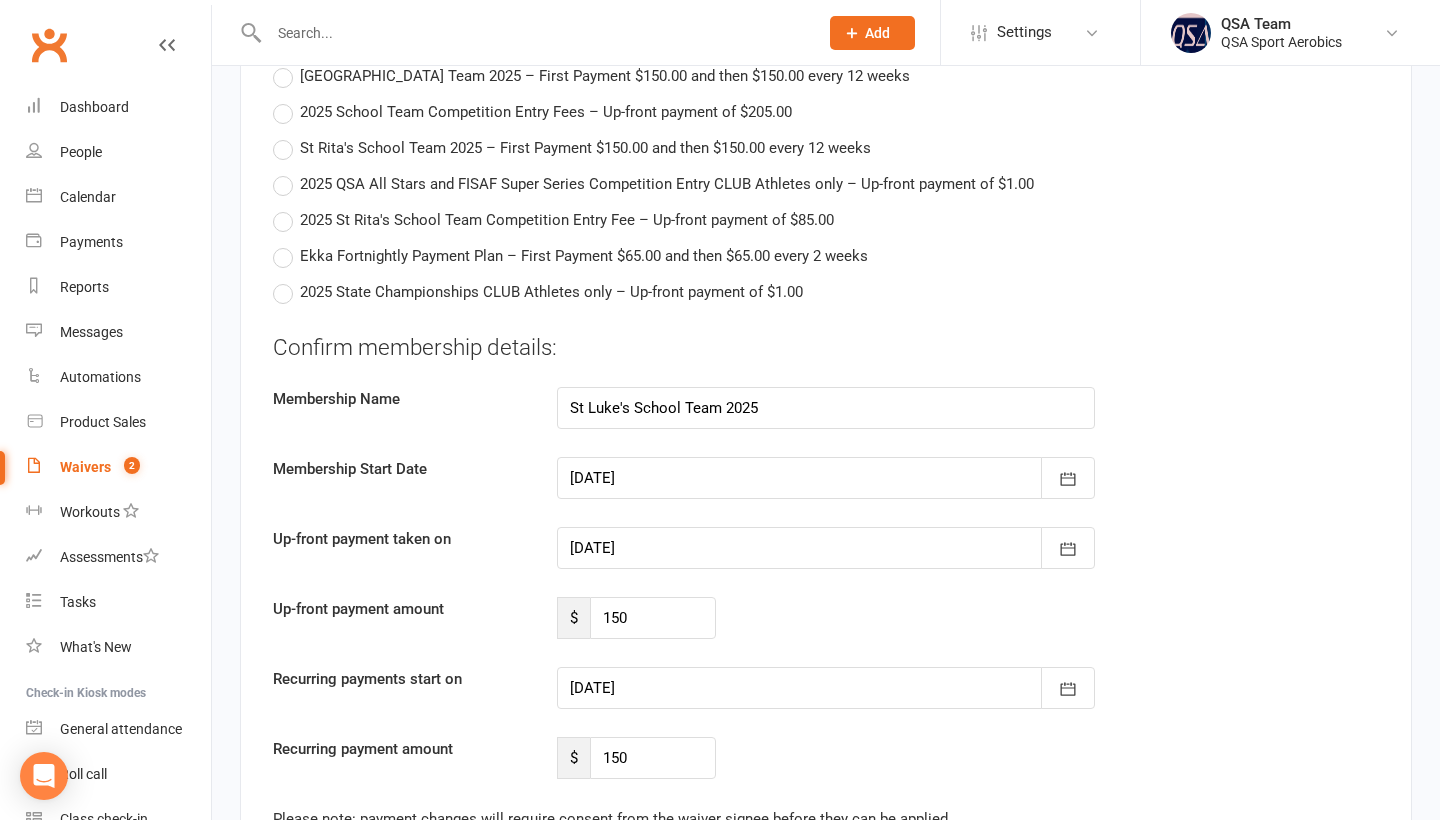 type on "[DATE]" 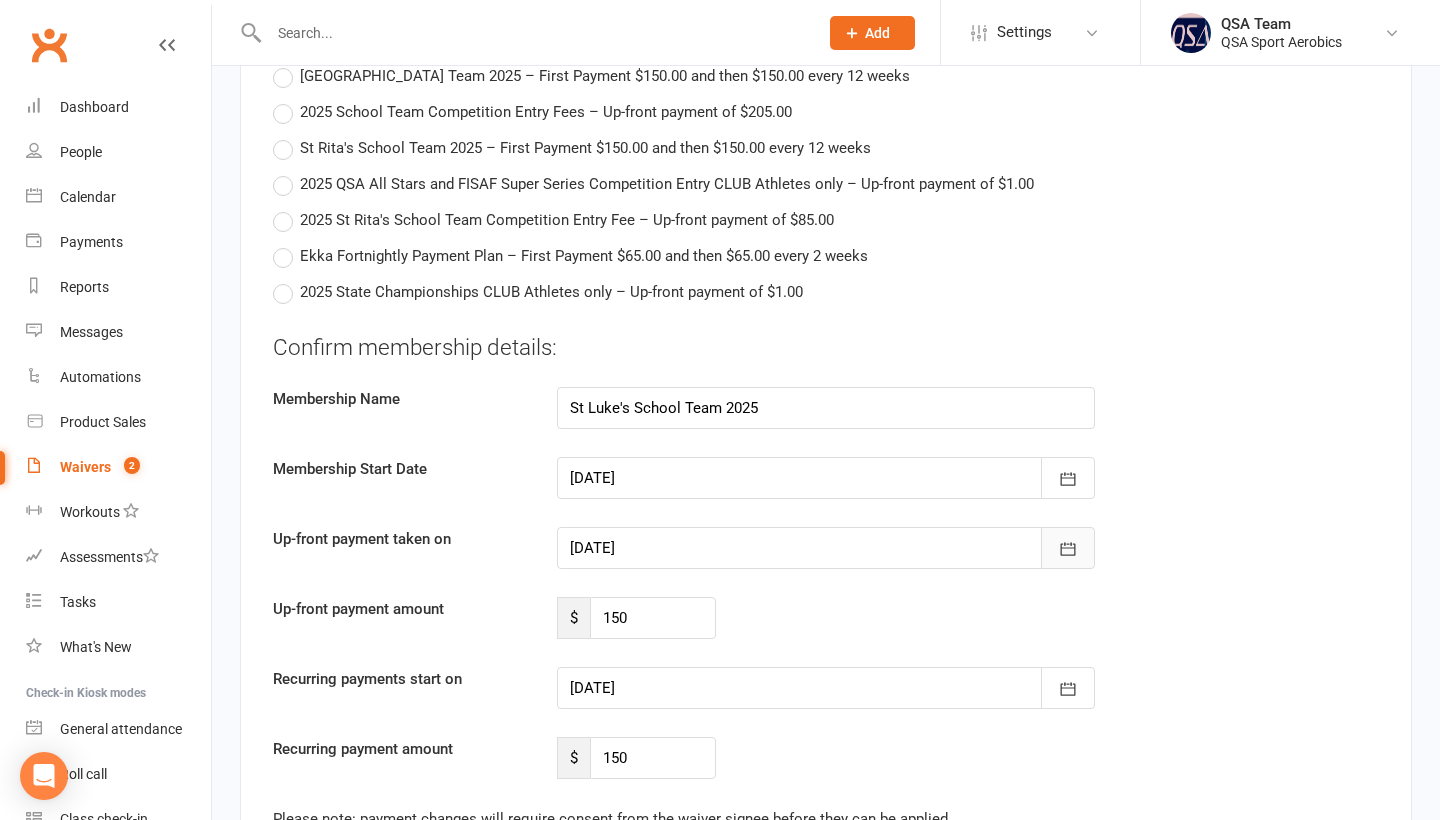 click 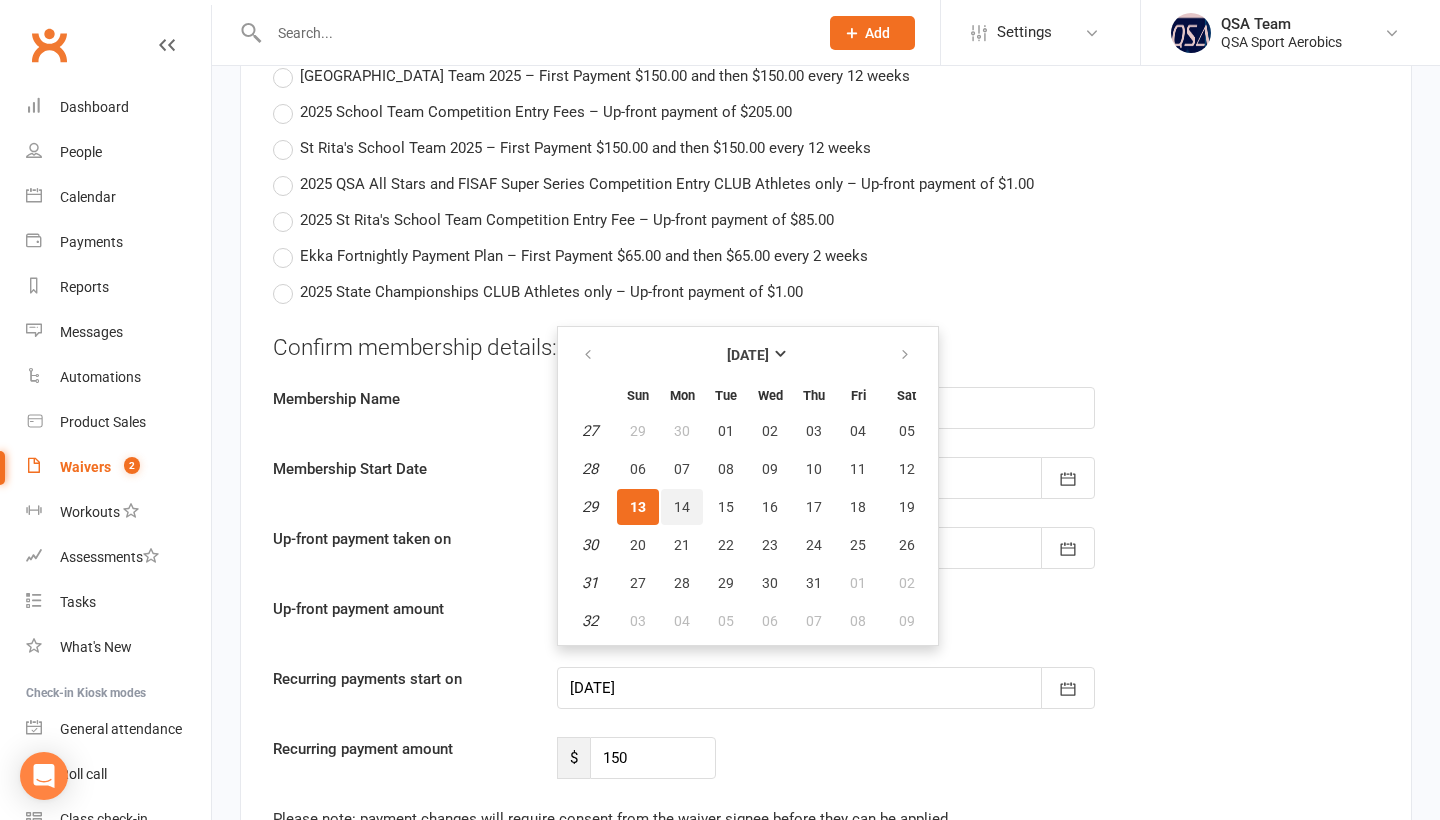 click on "14" at bounding box center [682, 507] 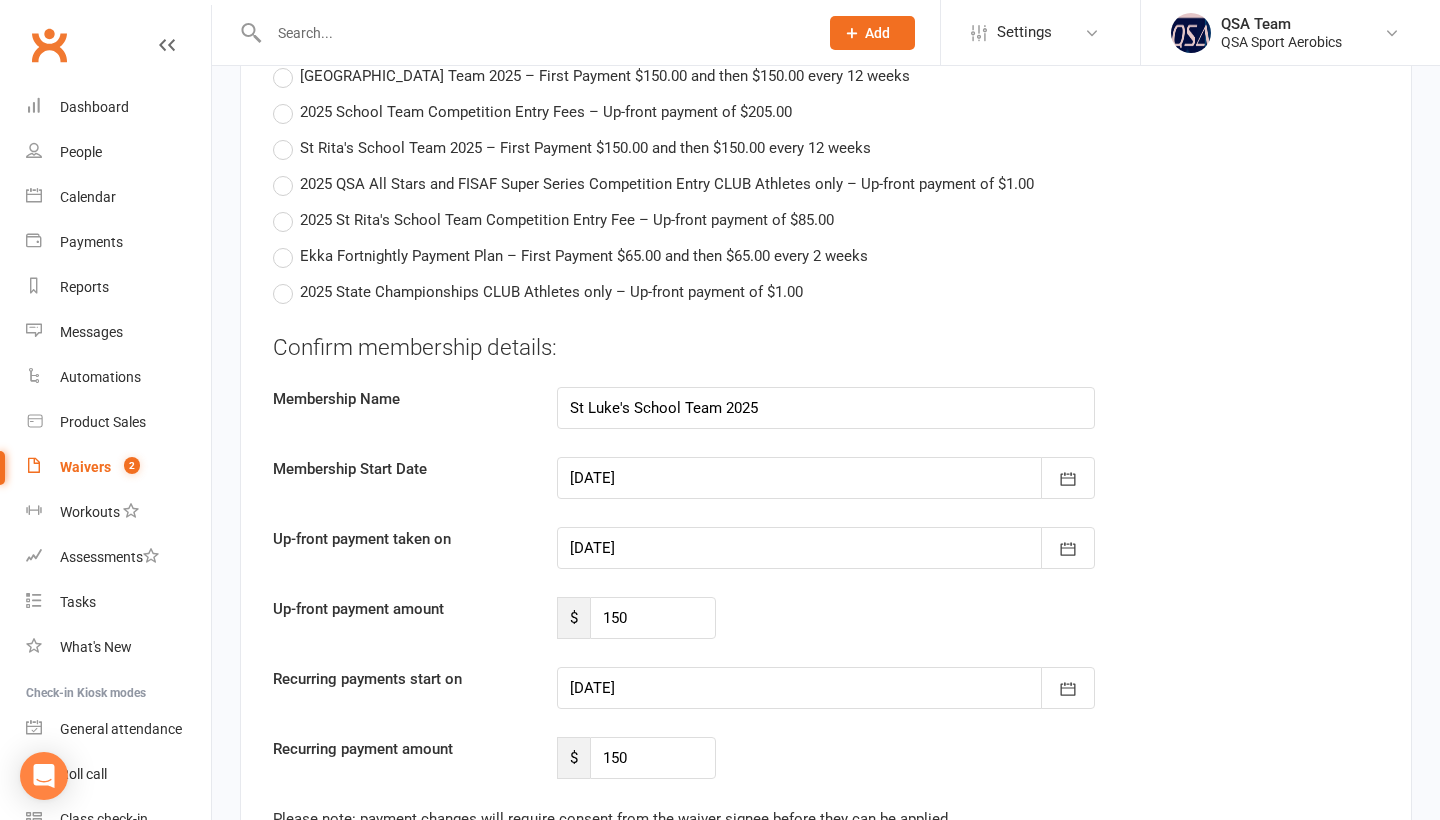 click on "Confirm membership details: Membership Name St Luke's School Team 2025 Membership Start Date [DATE]
[DATE]
Sun Mon Tue Wed Thu Fri Sat
27
29
30
01
02
03
04
05
28
06
07
08
09
10
11
12
29
13
14
15
16
17
18
19
30
20
21
22
23
24
25
26
31
27
28
29
30" at bounding box center [826, 556] 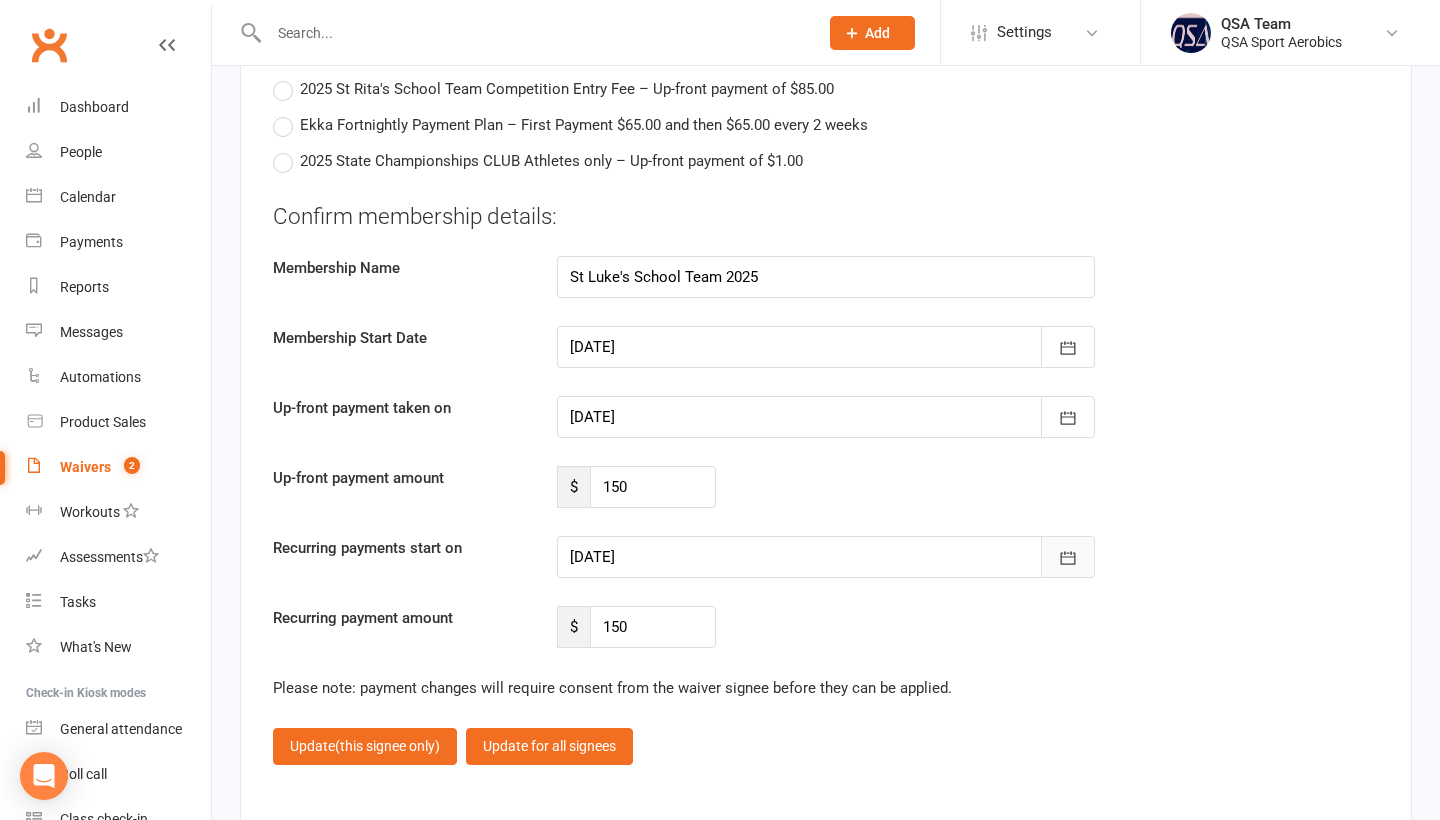 click 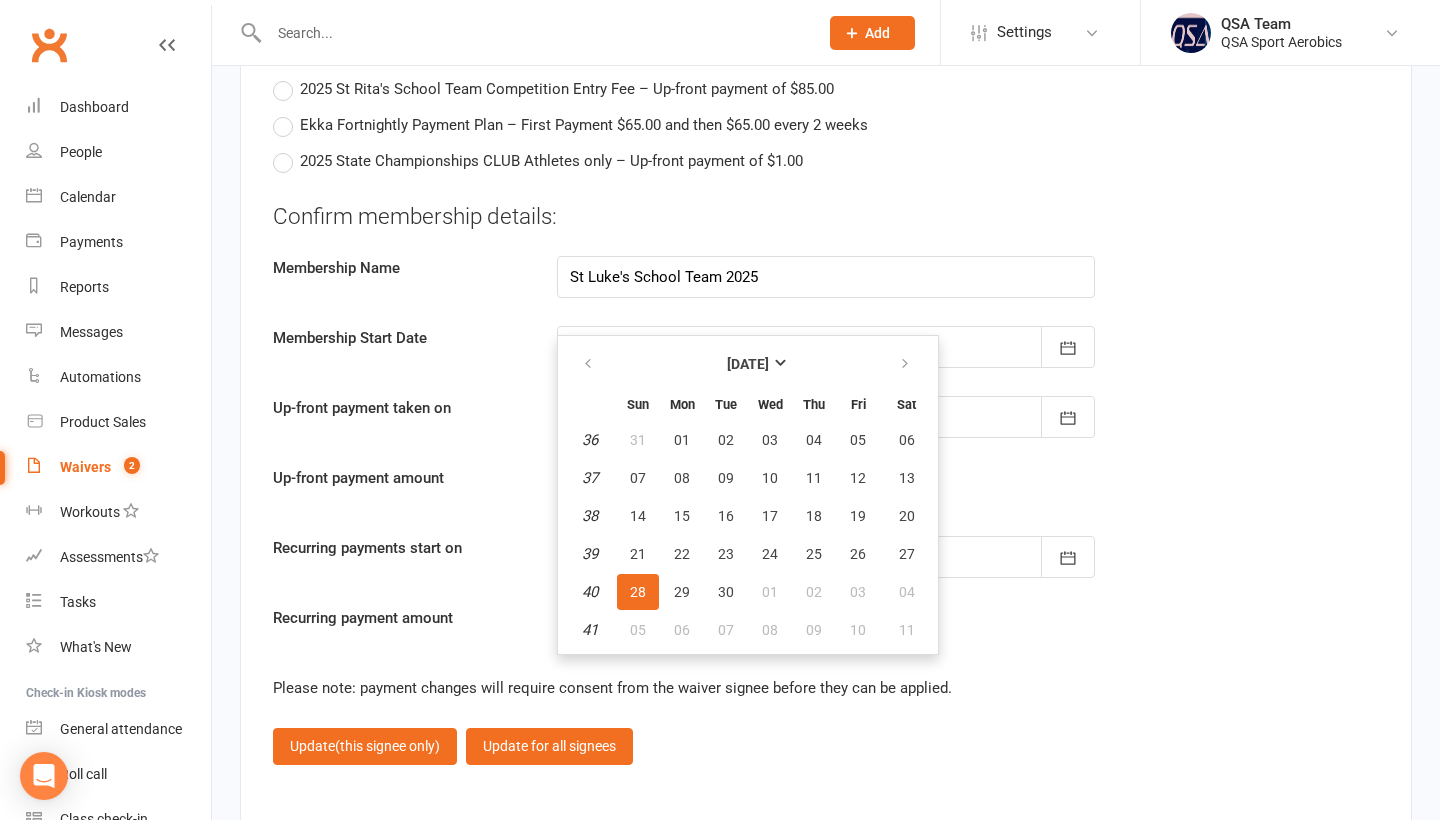 click on "Up-front payment amount $ 150" at bounding box center (826, 487) 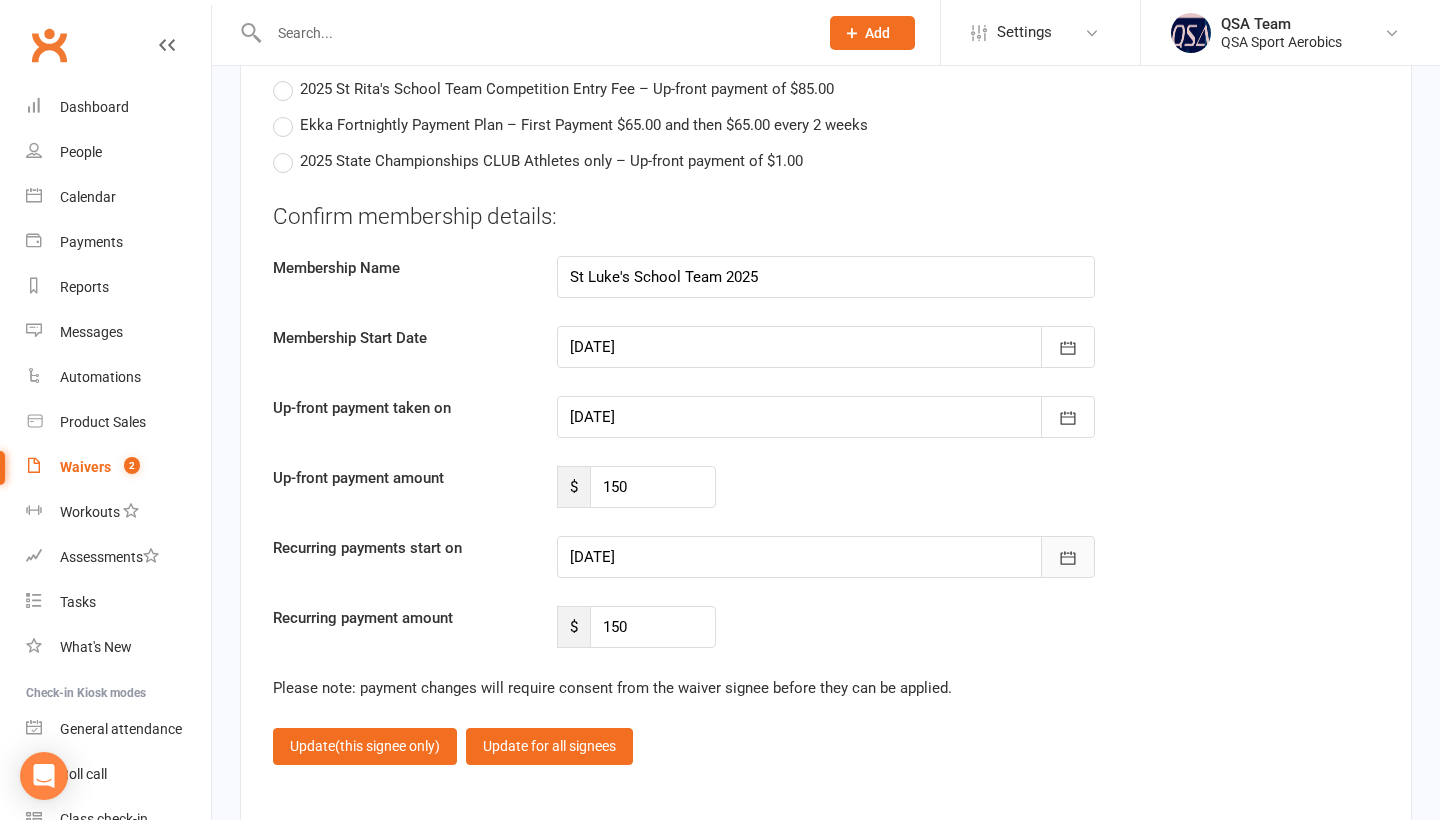 click at bounding box center [1068, 557] 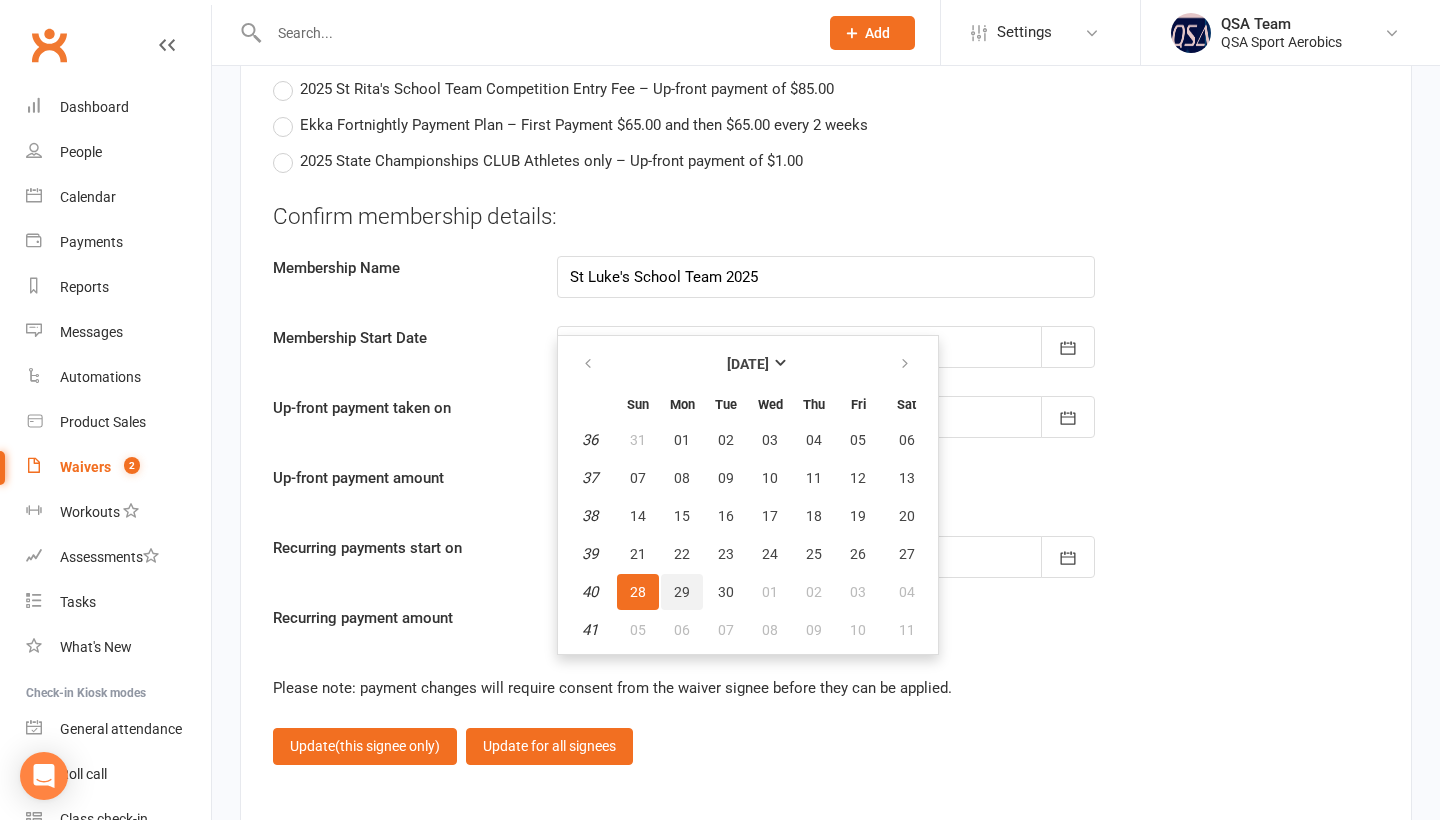 click on "29" at bounding box center [682, 592] 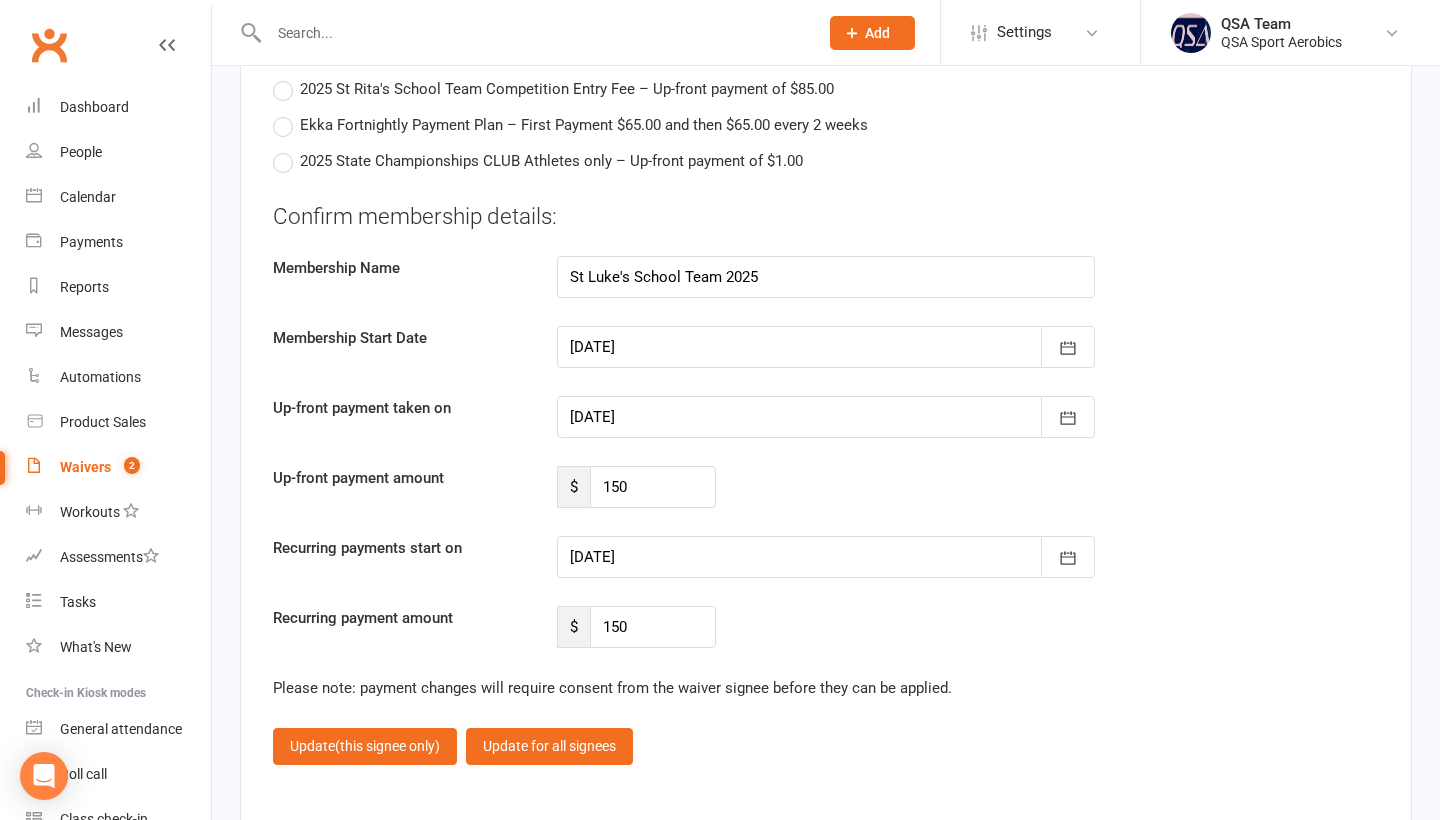 click on "Recurring payment amount $ 150" at bounding box center [826, 627] 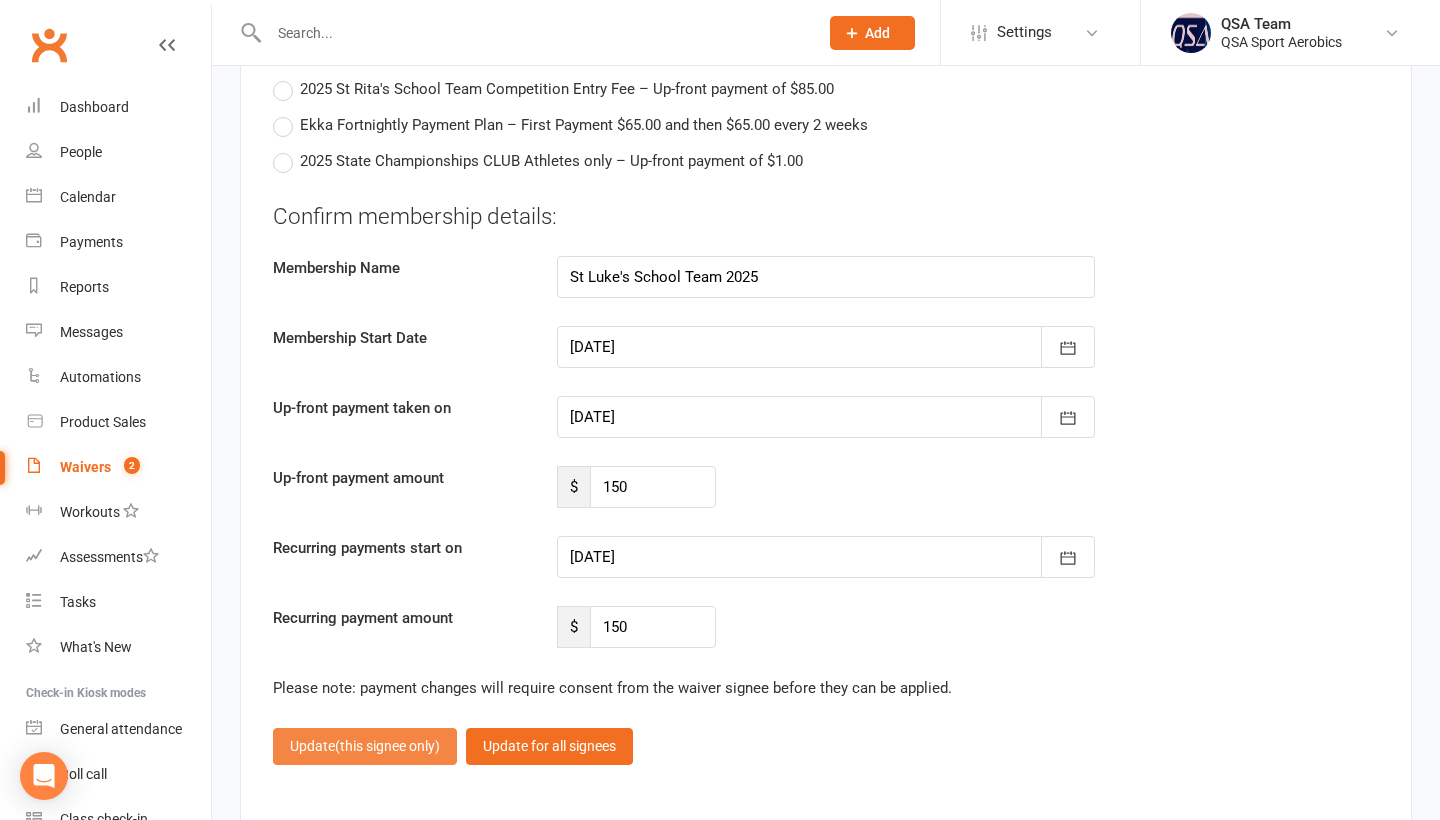 click on "Update  (this signee only)" at bounding box center (365, 746) 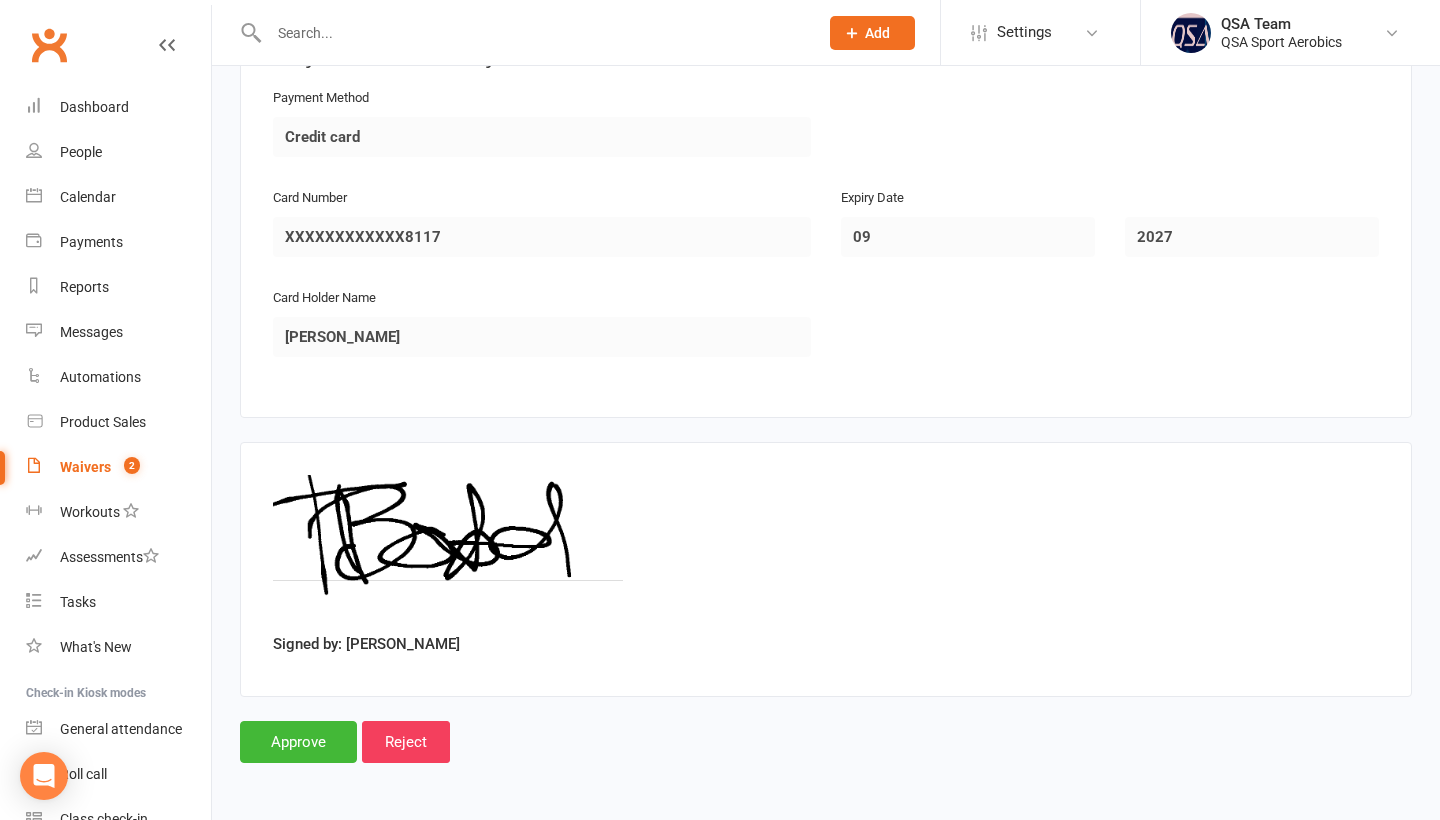 scroll, scrollTop: 2734, scrollLeft: 0, axis: vertical 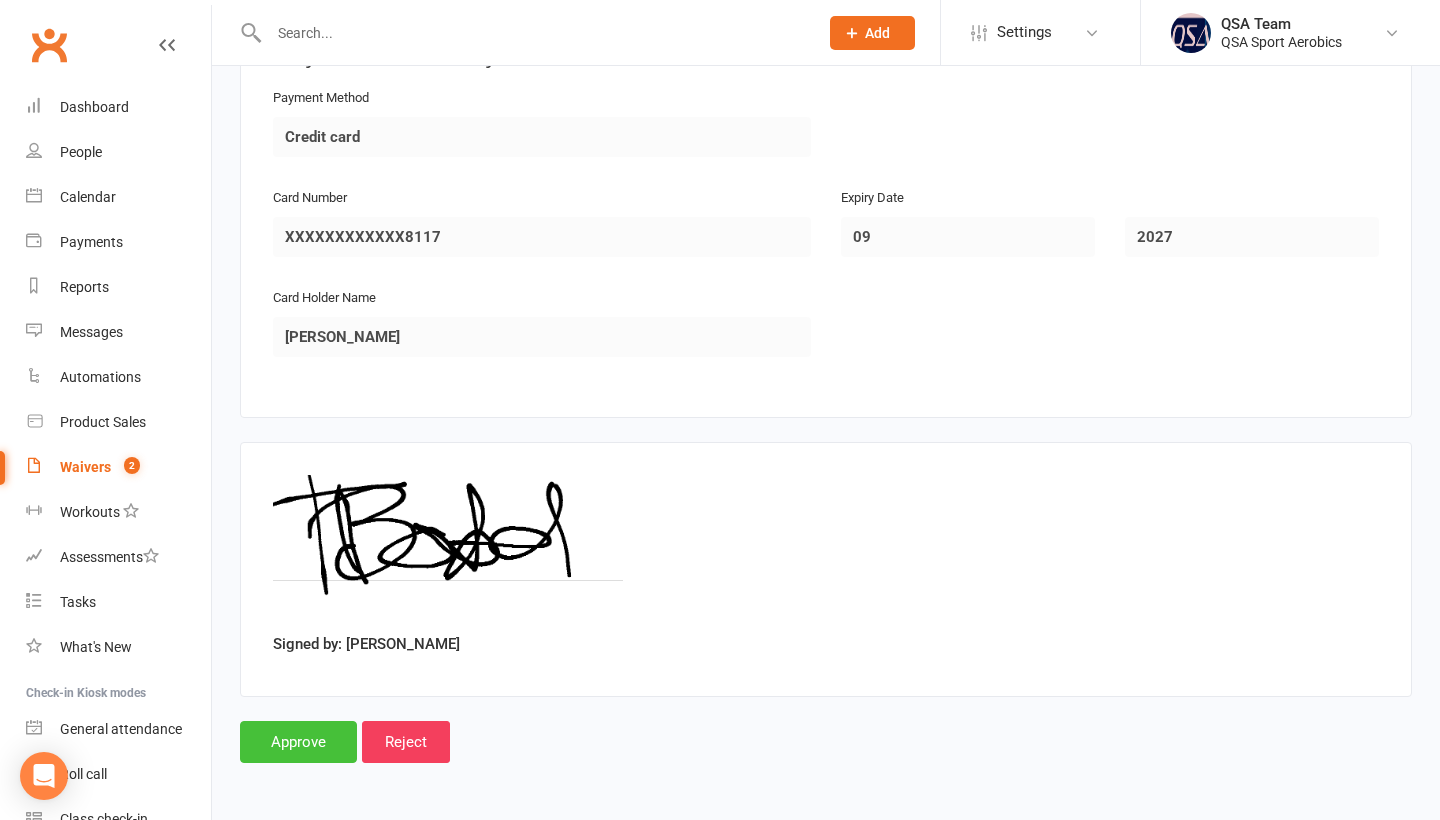 click on "Approve" at bounding box center (298, 742) 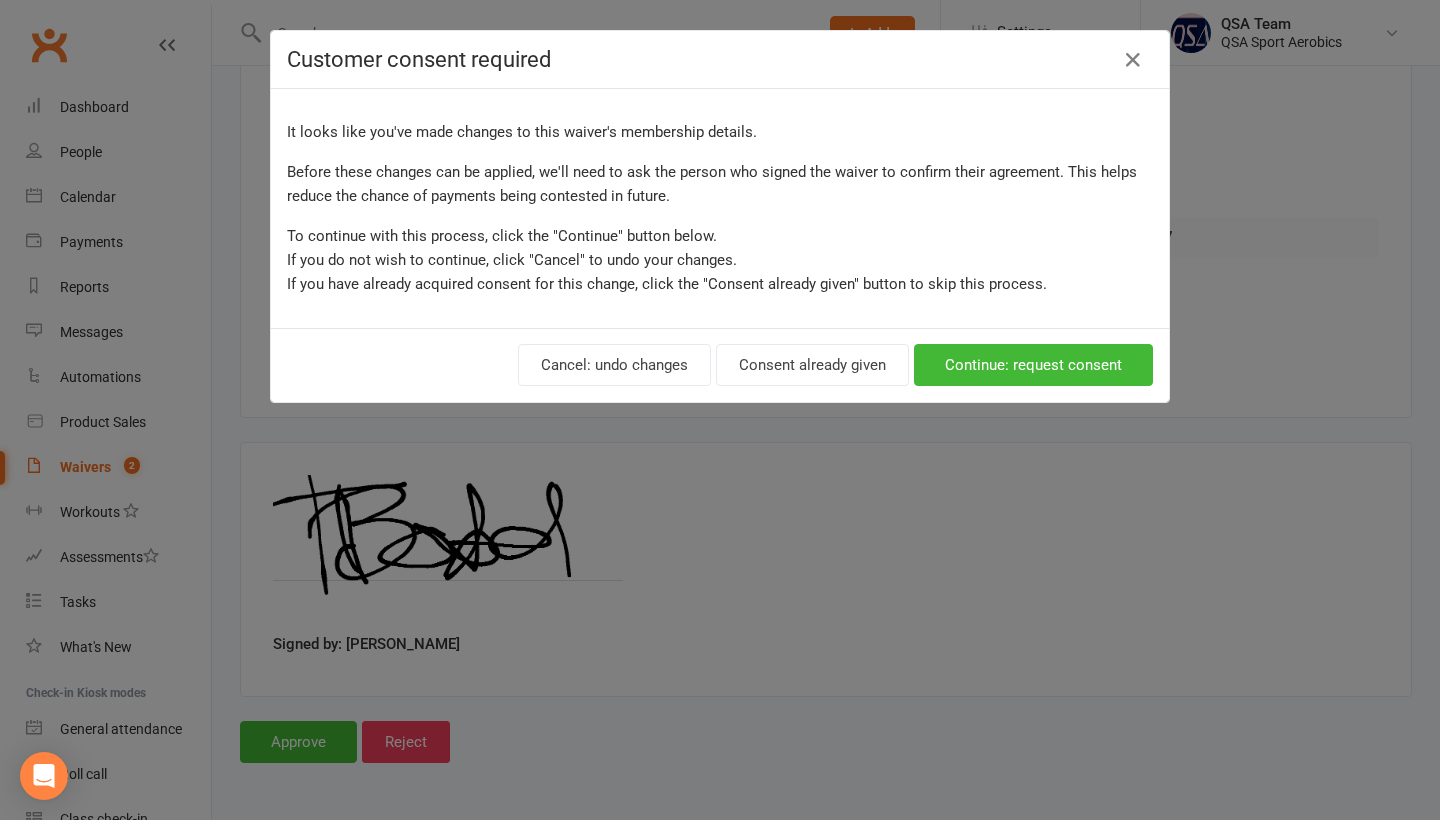 click on "Cancel: undo changes Consent already given Continue: request consent" at bounding box center [720, 365] 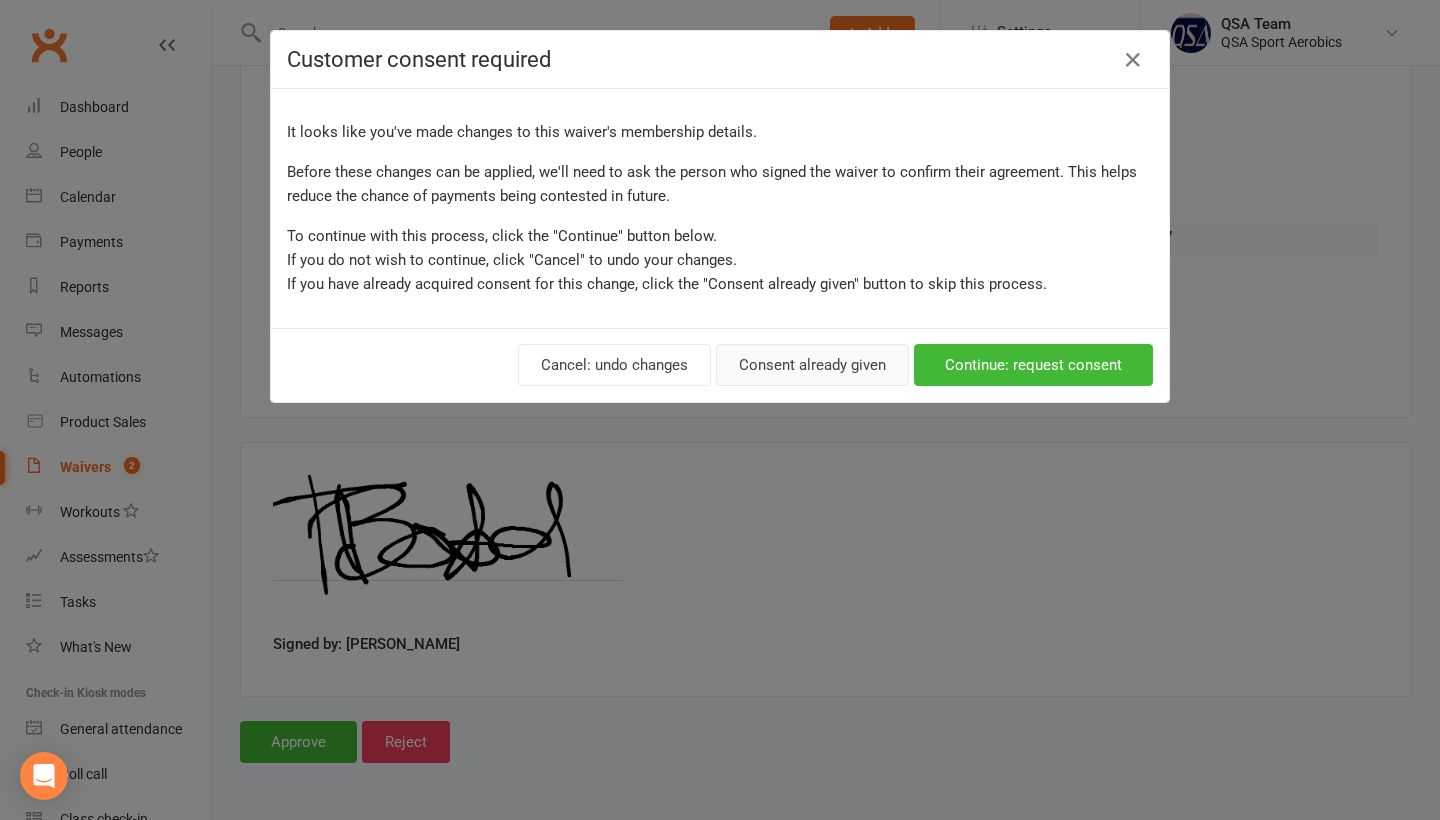 click on "Consent already given" at bounding box center [812, 365] 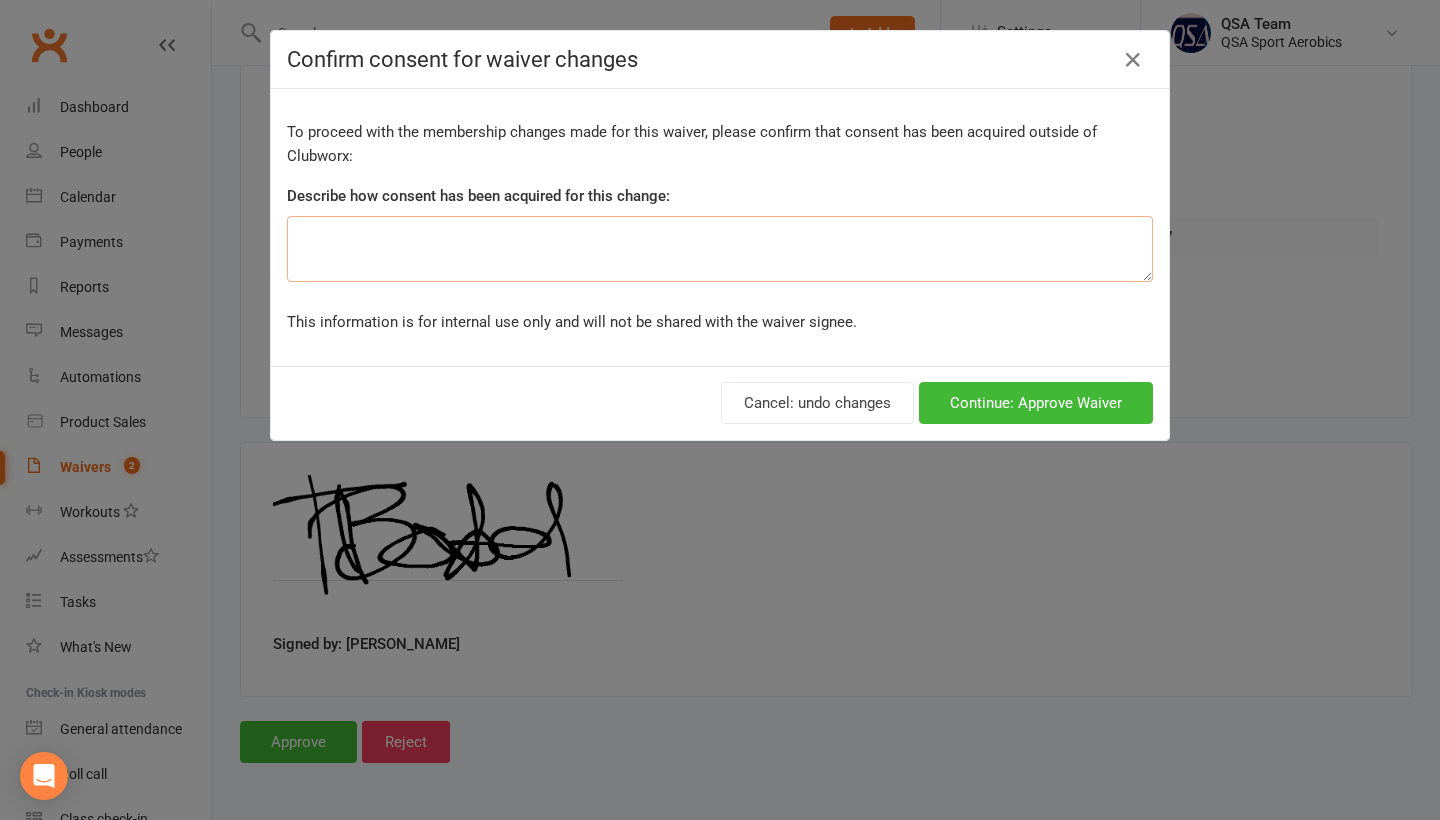 click at bounding box center (720, 249) 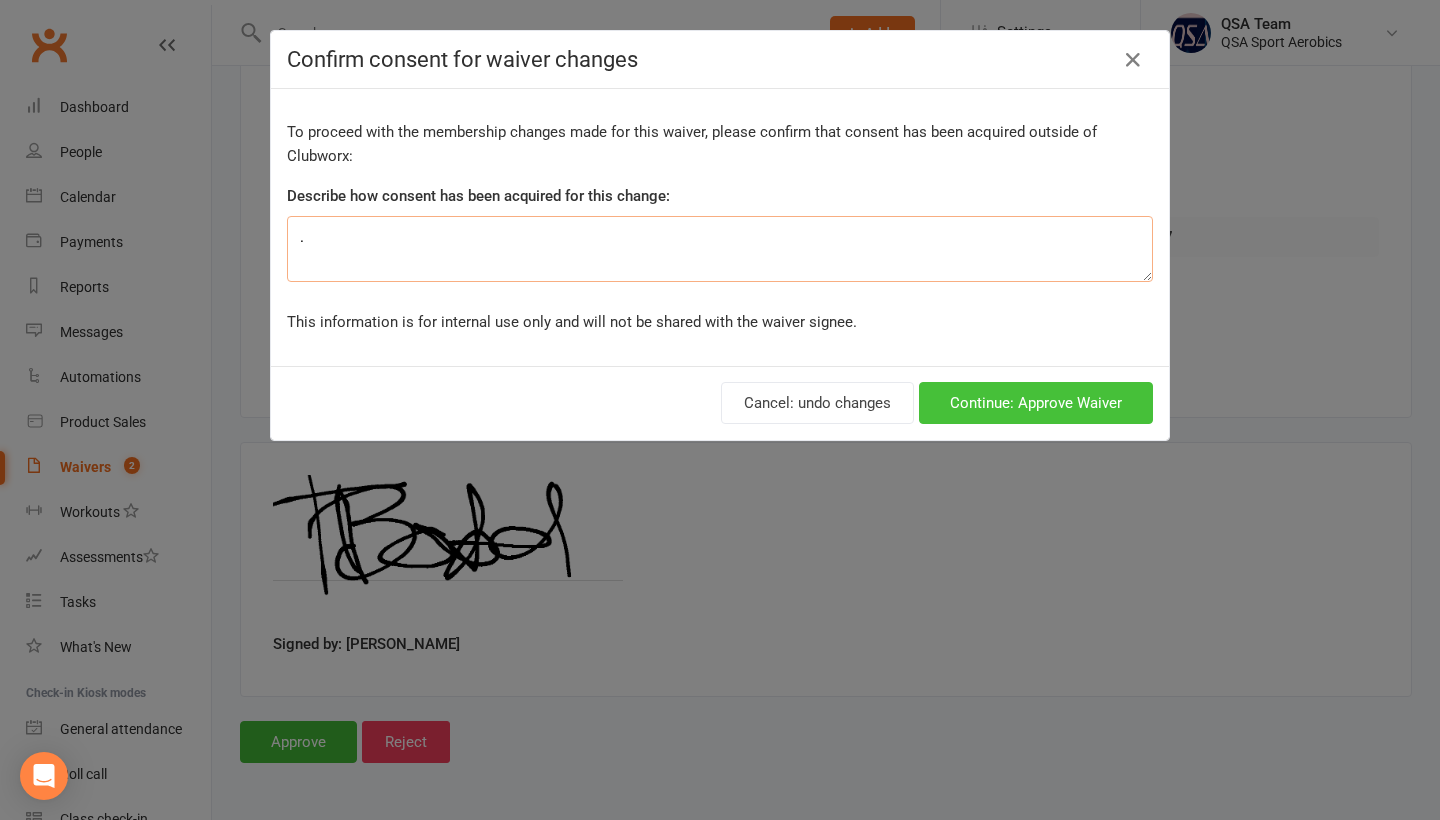 type on "." 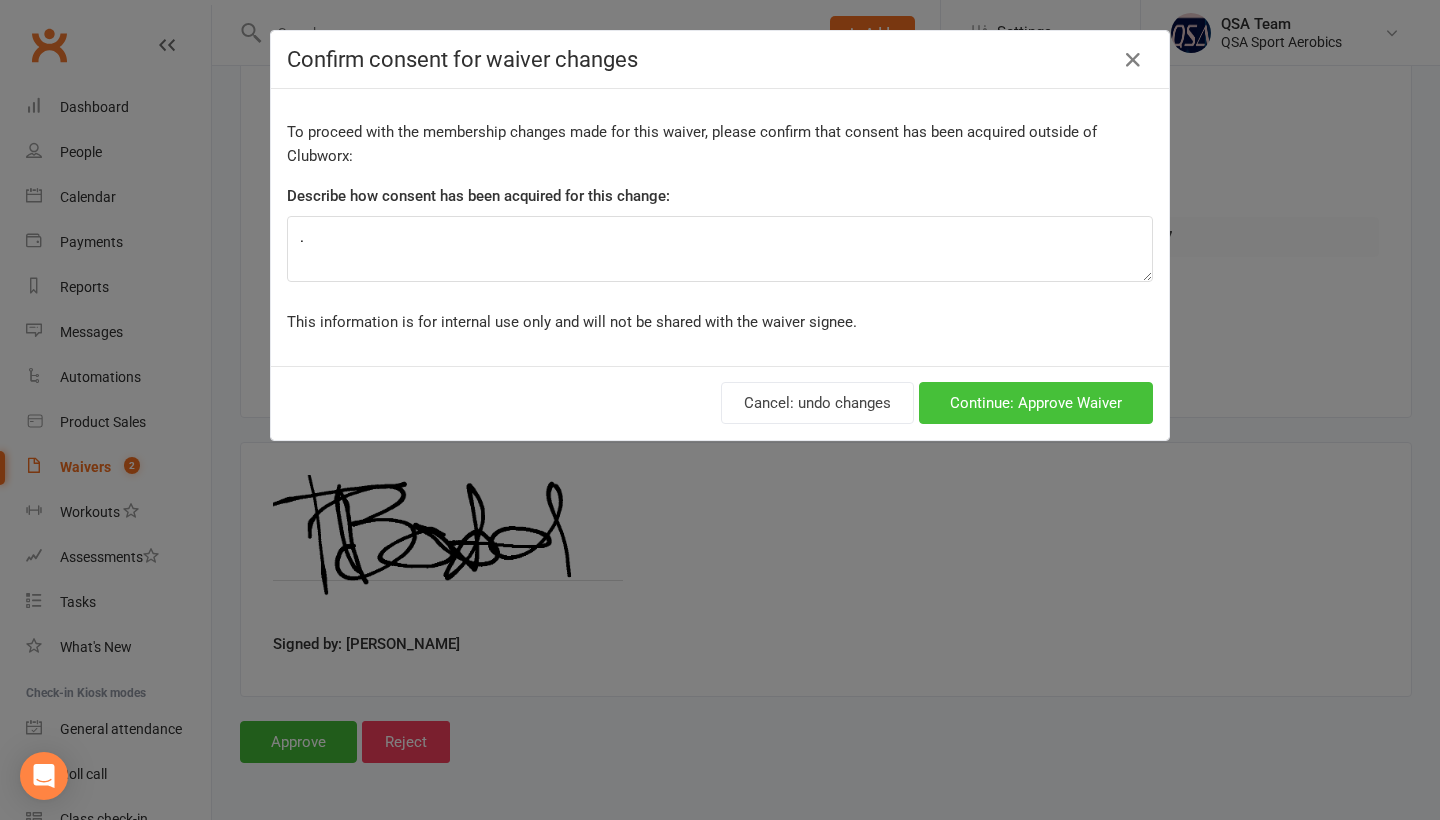 click on "Continue: Approve Waiver" at bounding box center [1036, 403] 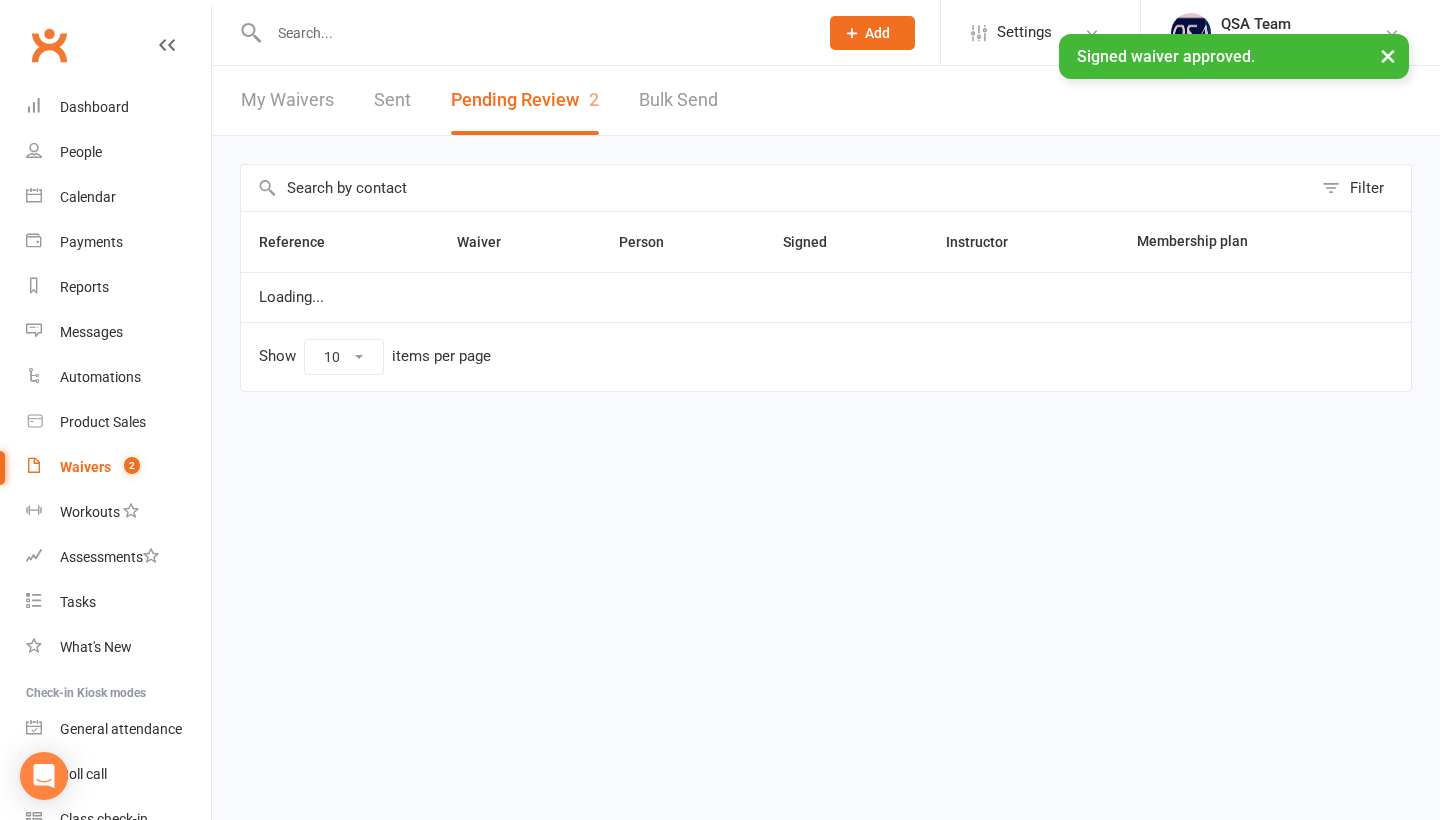 scroll, scrollTop: 0, scrollLeft: 0, axis: both 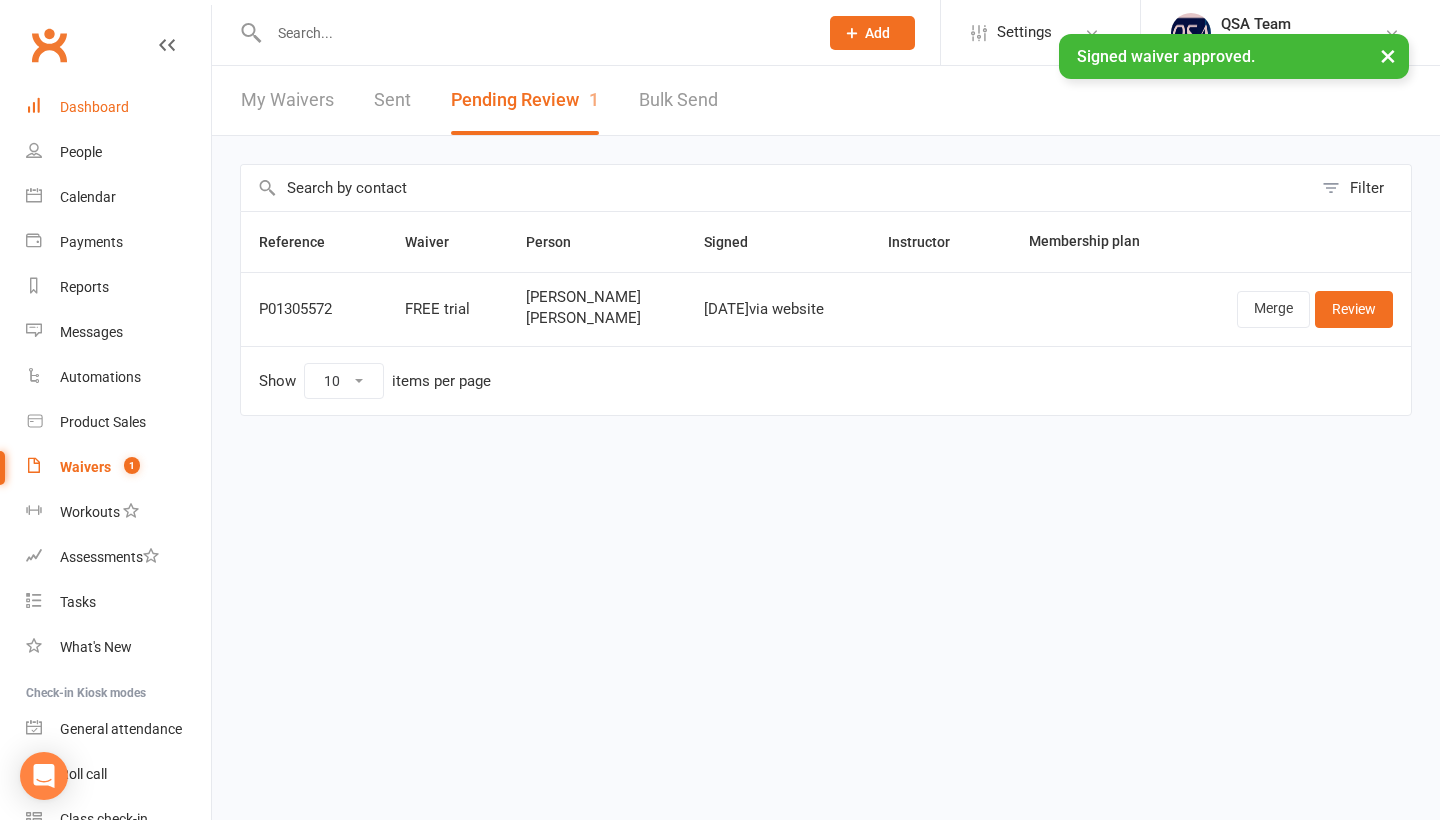 click on "Dashboard" at bounding box center (94, 107) 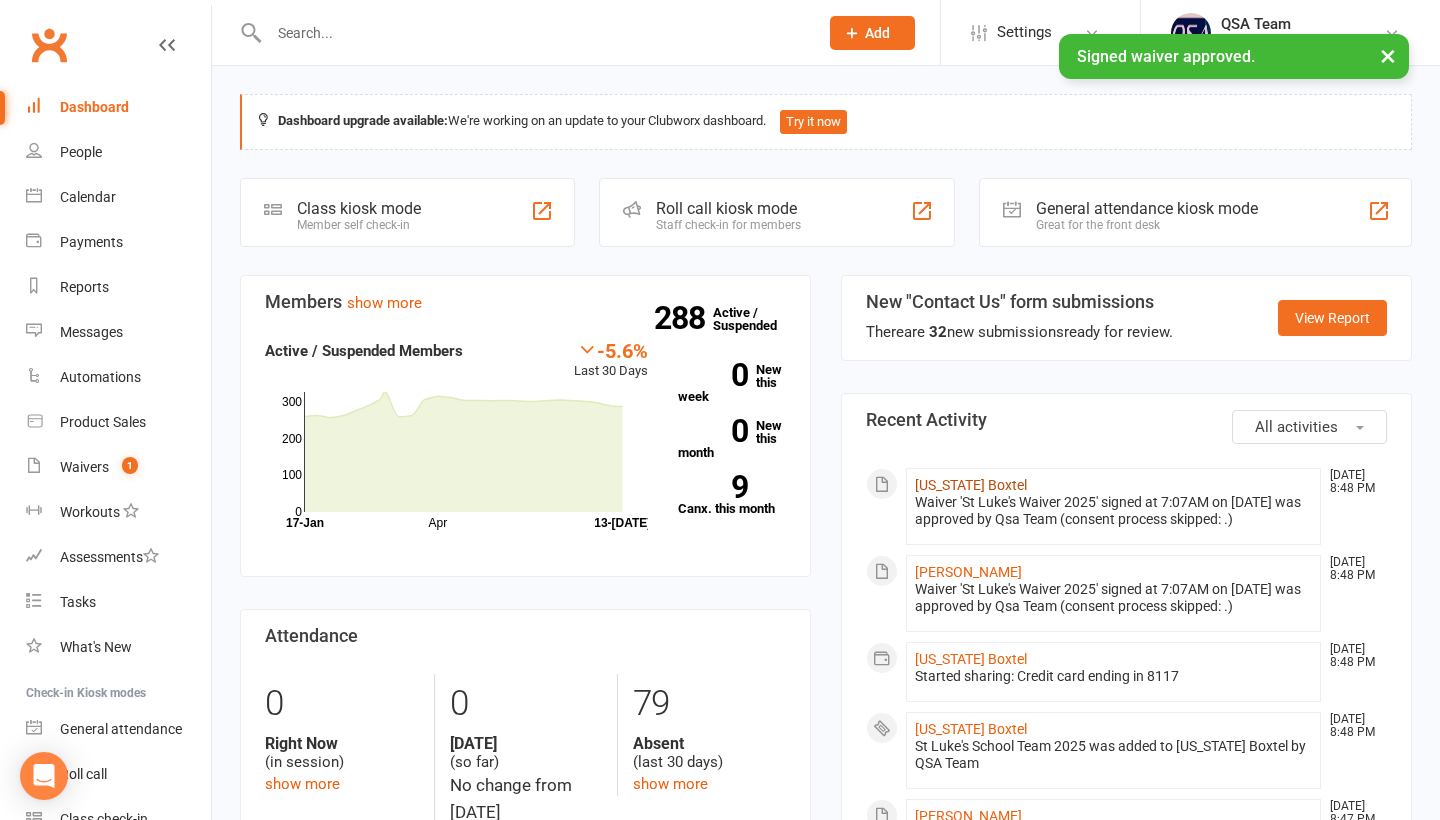 click on "[US_STATE] Boxtel" 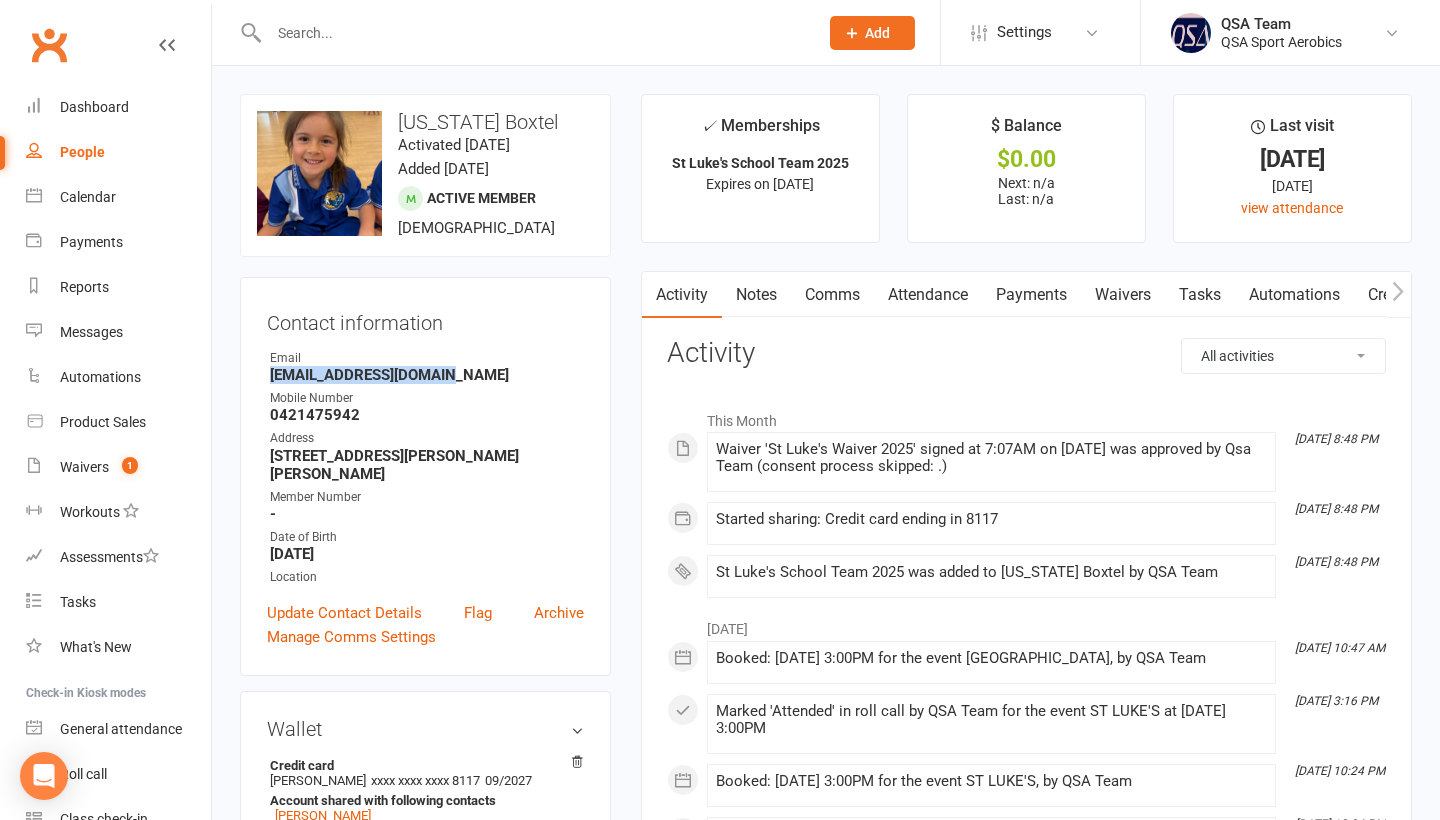 drag, startPoint x: 262, startPoint y: 374, endPoint x: 480, endPoint y: 369, distance: 218.05733 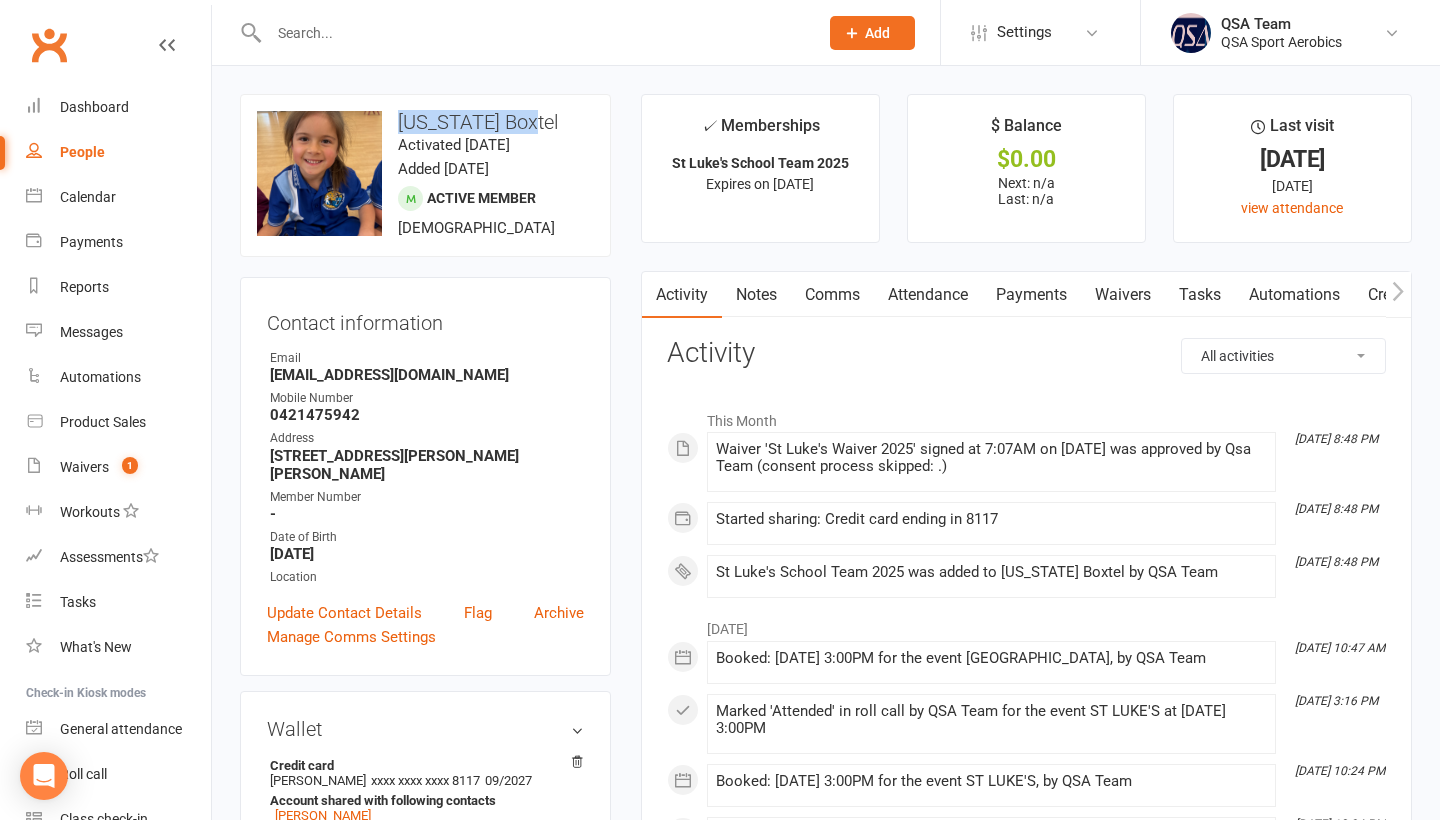 drag, startPoint x: 403, startPoint y: 119, endPoint x: 545, endPoint y: 119, distance: 142 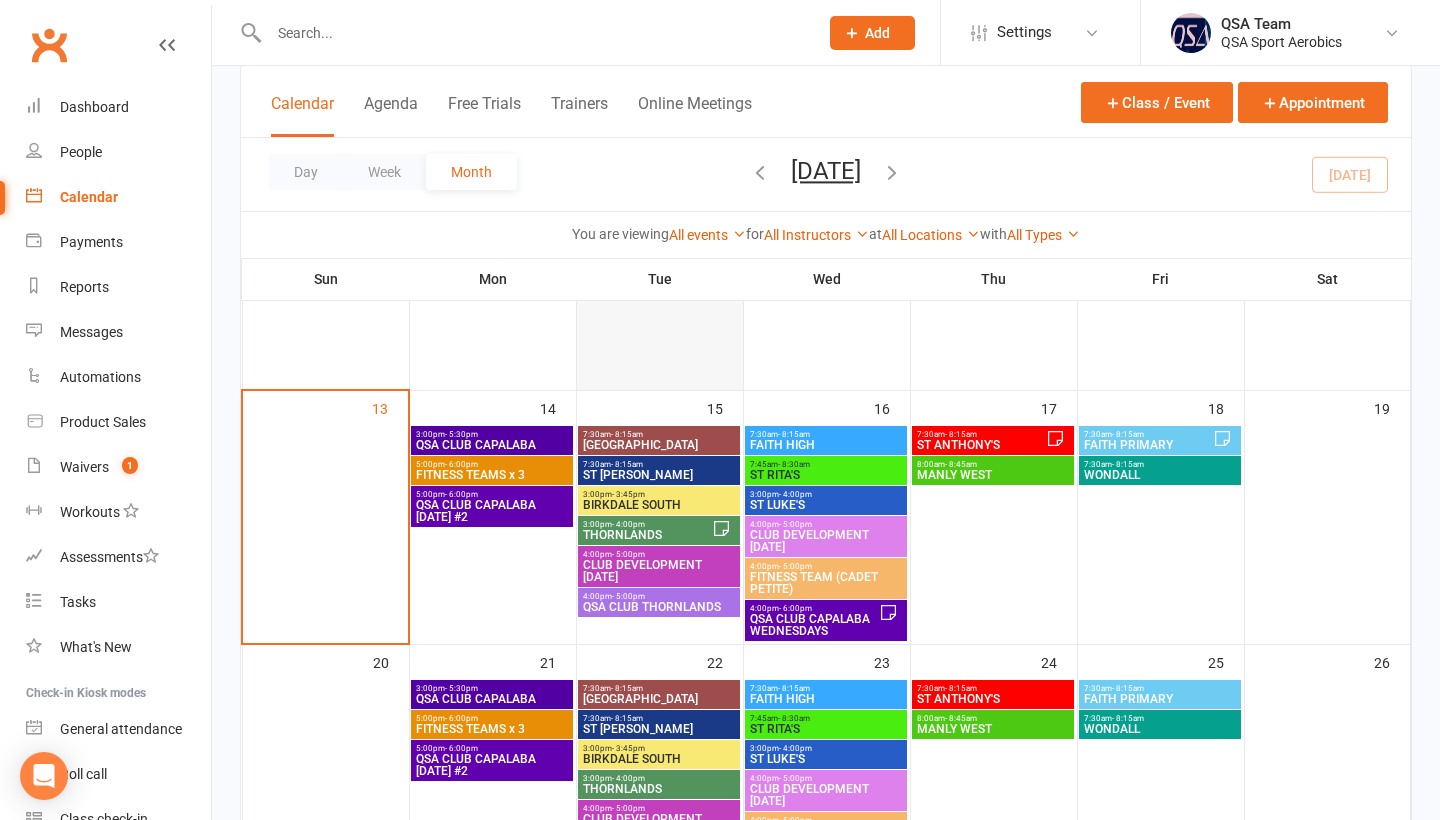 scroll, scrollTop: 308, scrollLeft: 0, axis: vertical 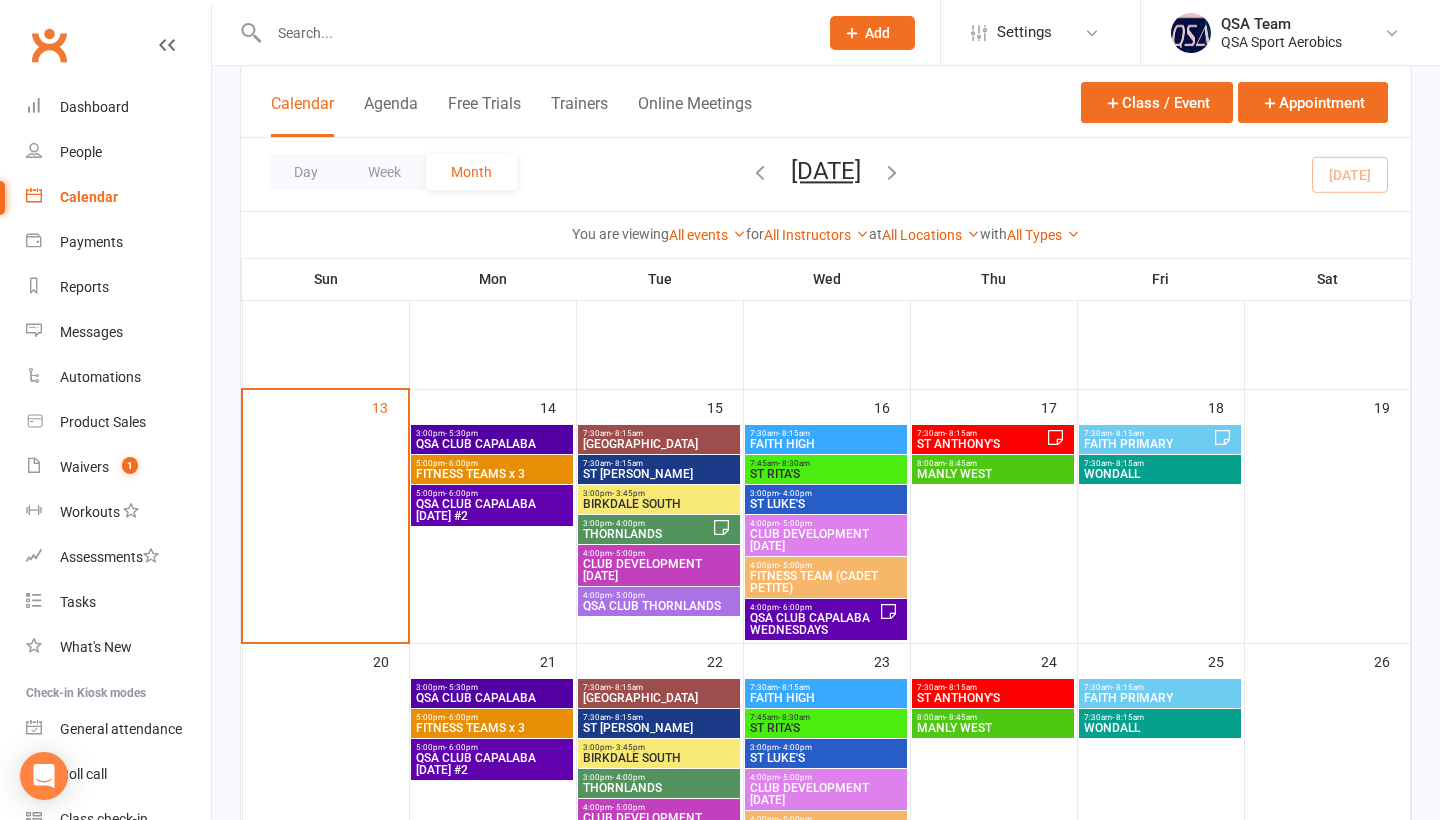 click on "3:00pm  - 4:00pm" at bounding box center [826, 493] 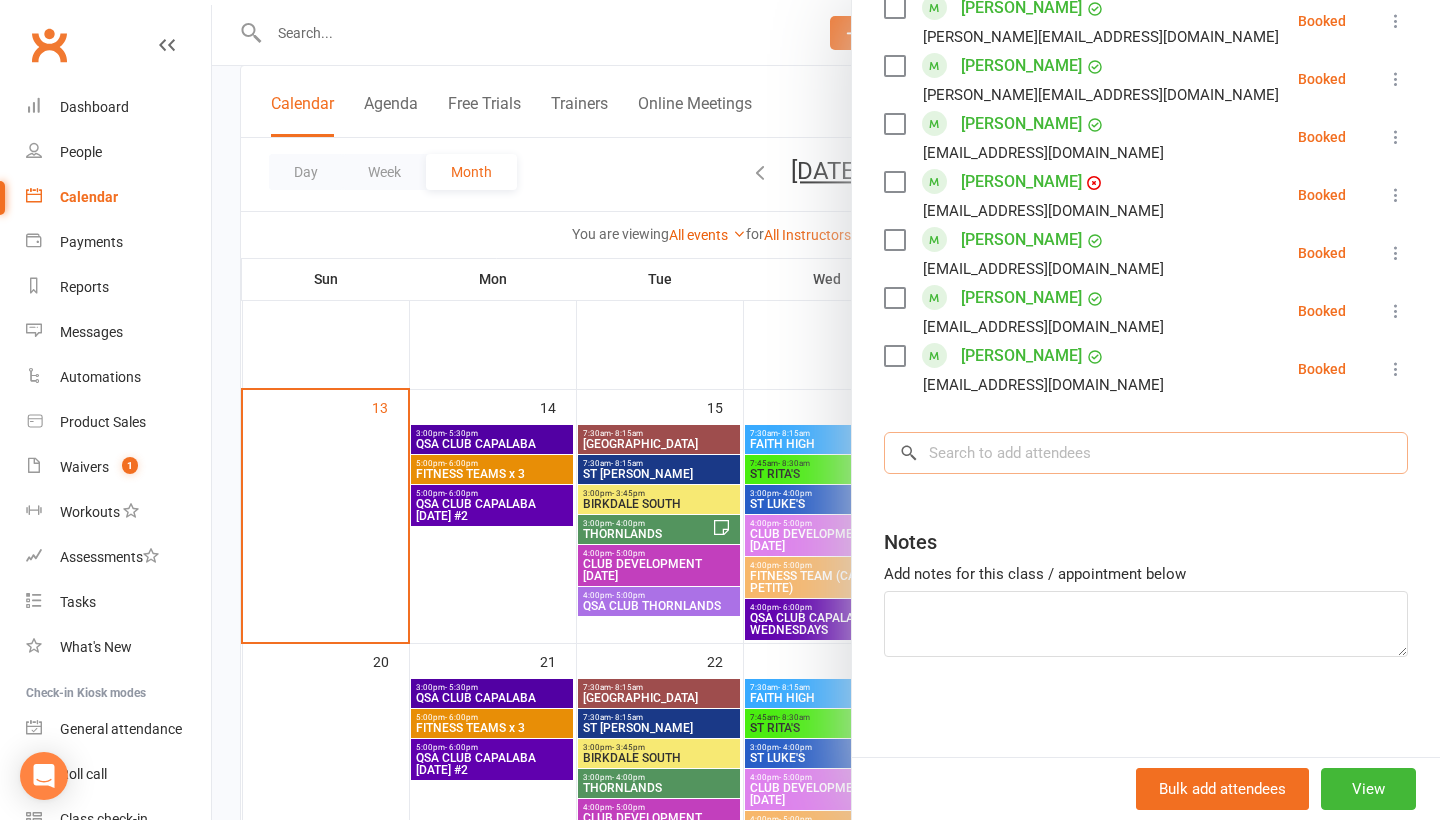 scroll, scrollTop: 1606, scrollLeft: 0, axis: vertical 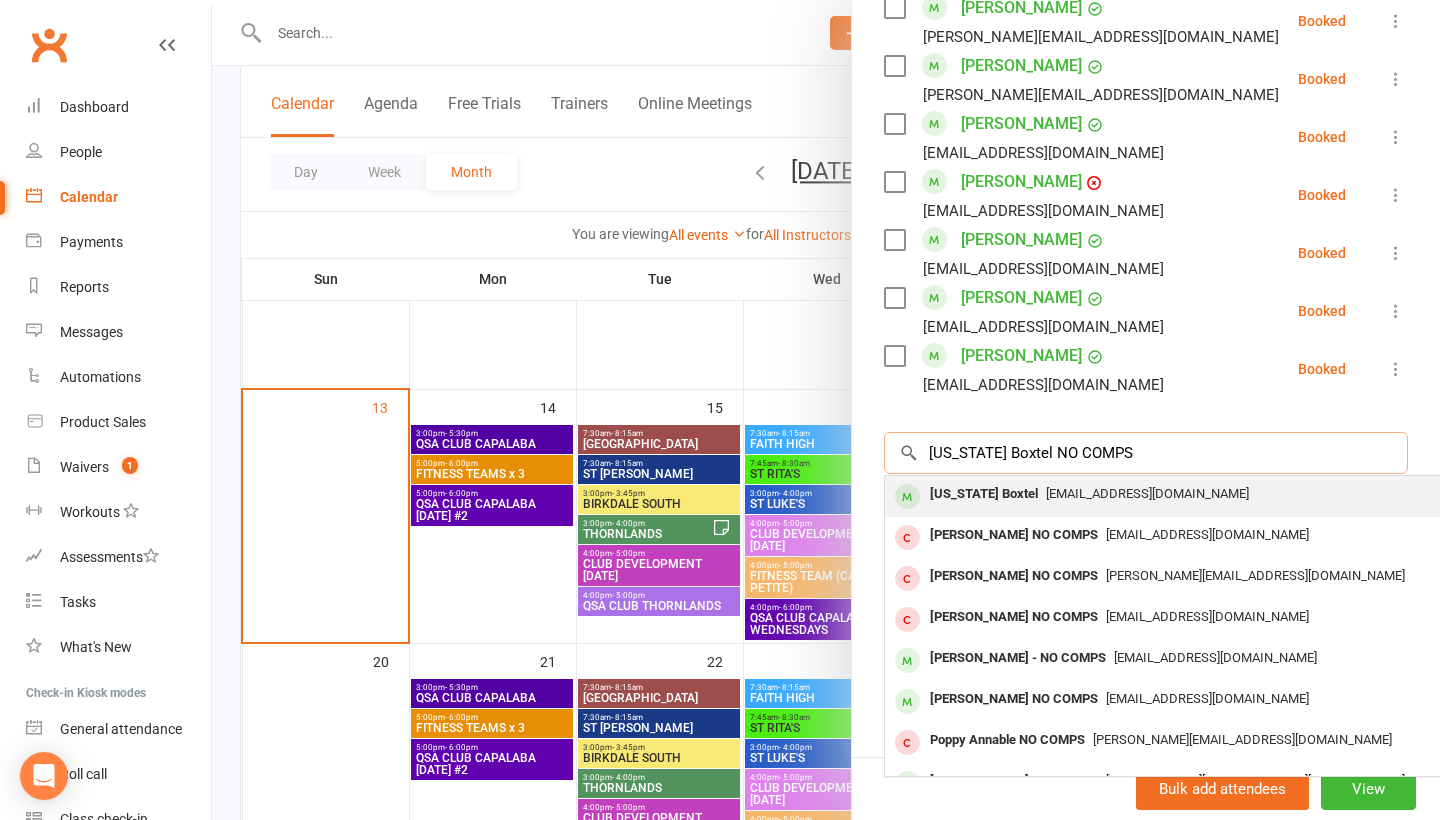 type on "[US_STATE] Boxtel	NO COMPS" 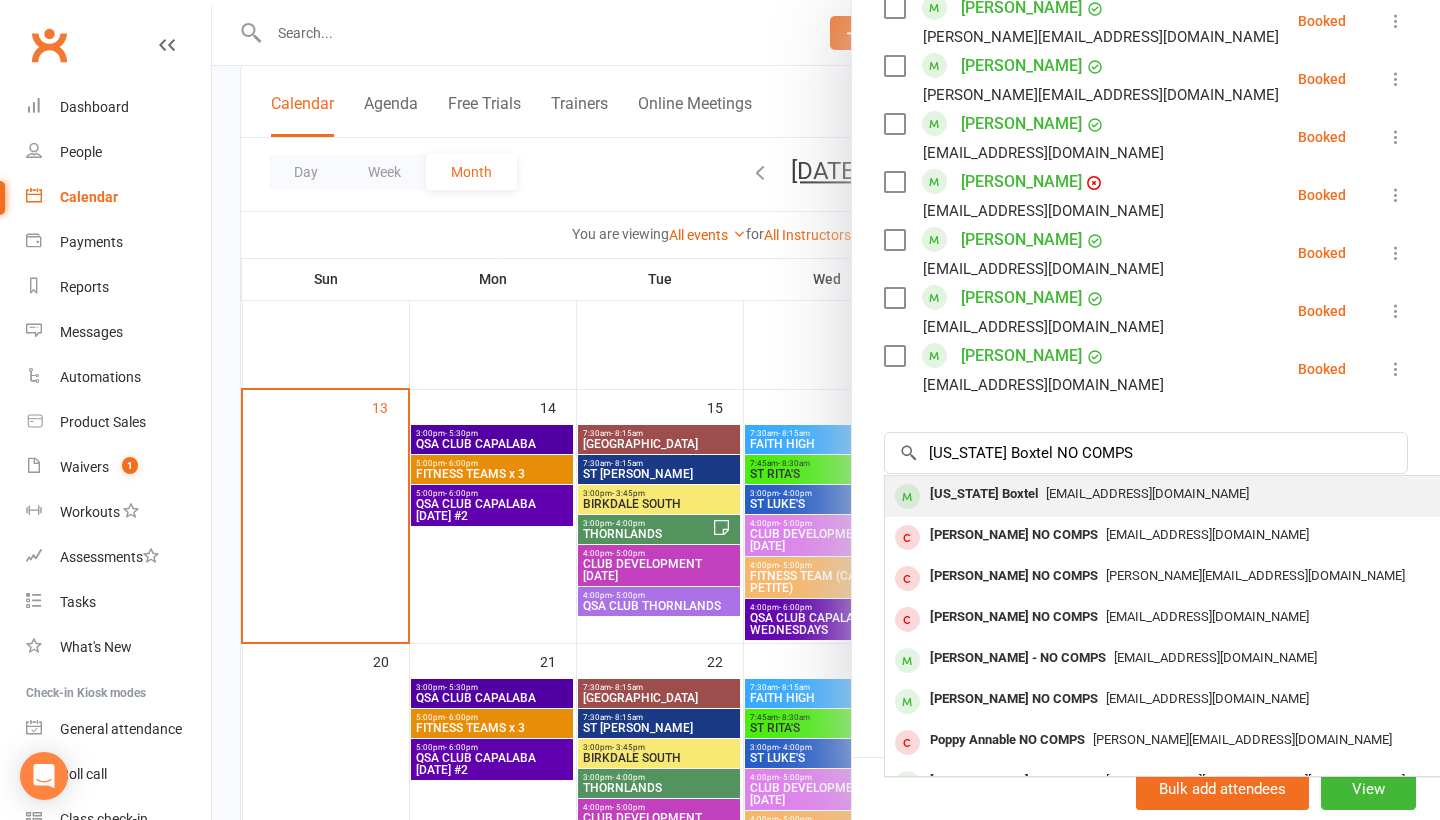 click on "[US_STATE] Boxtel" at bounding box center [984, 494] 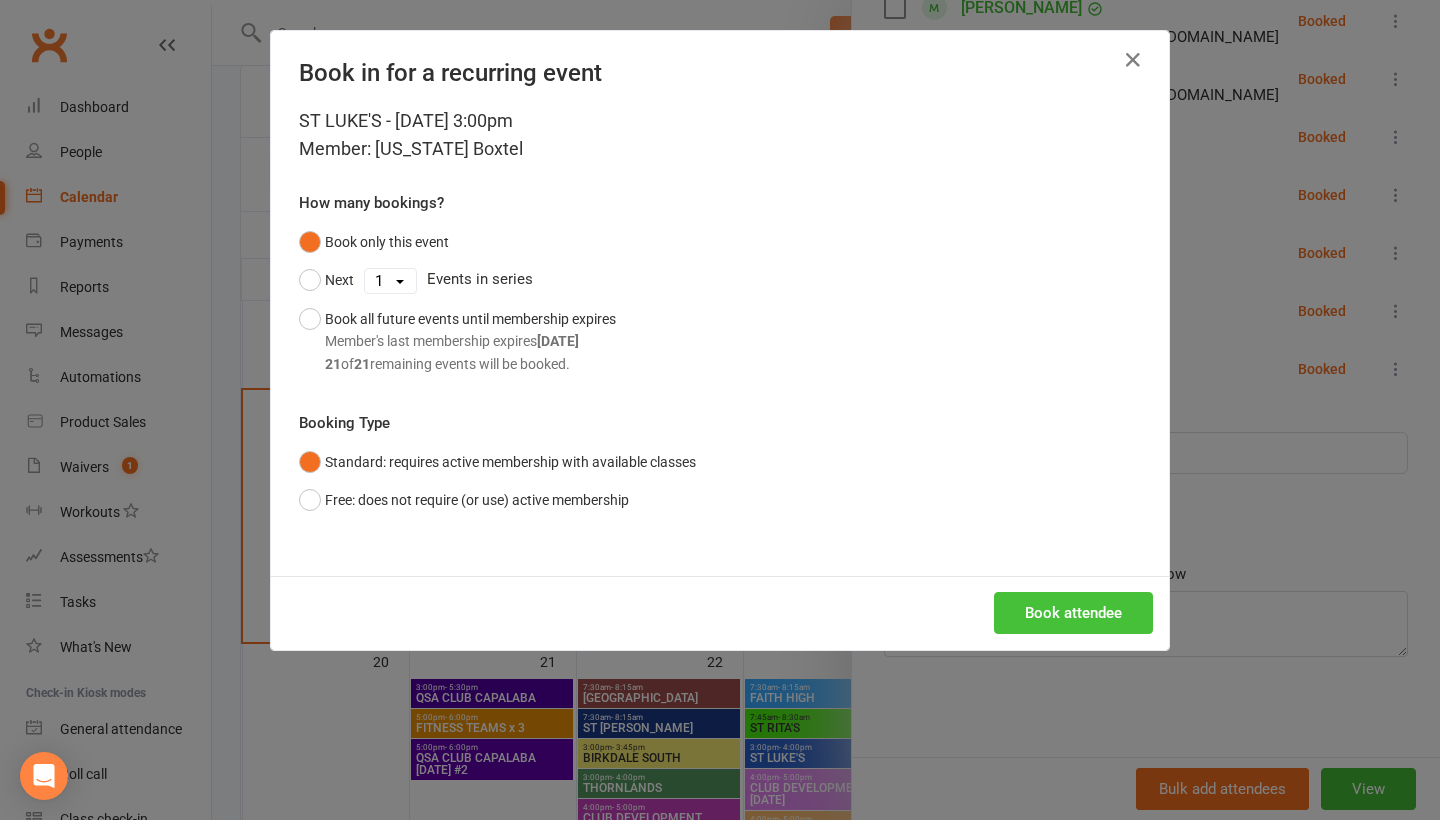 click on "Book attendee" at bounding box center [1073, 613] 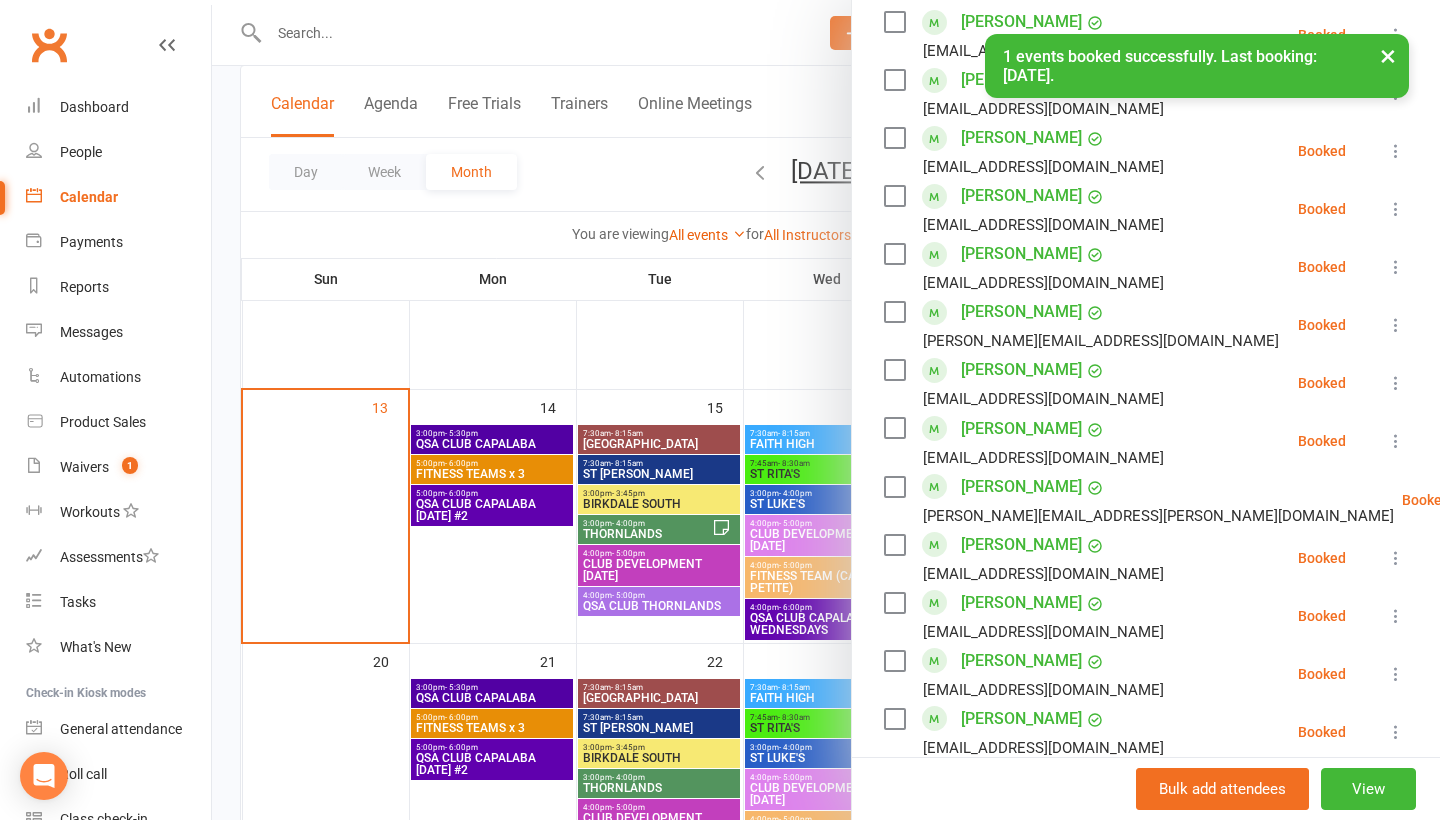 scroll, scrollTop: 229, scrollLeft: 0, axis: vertical 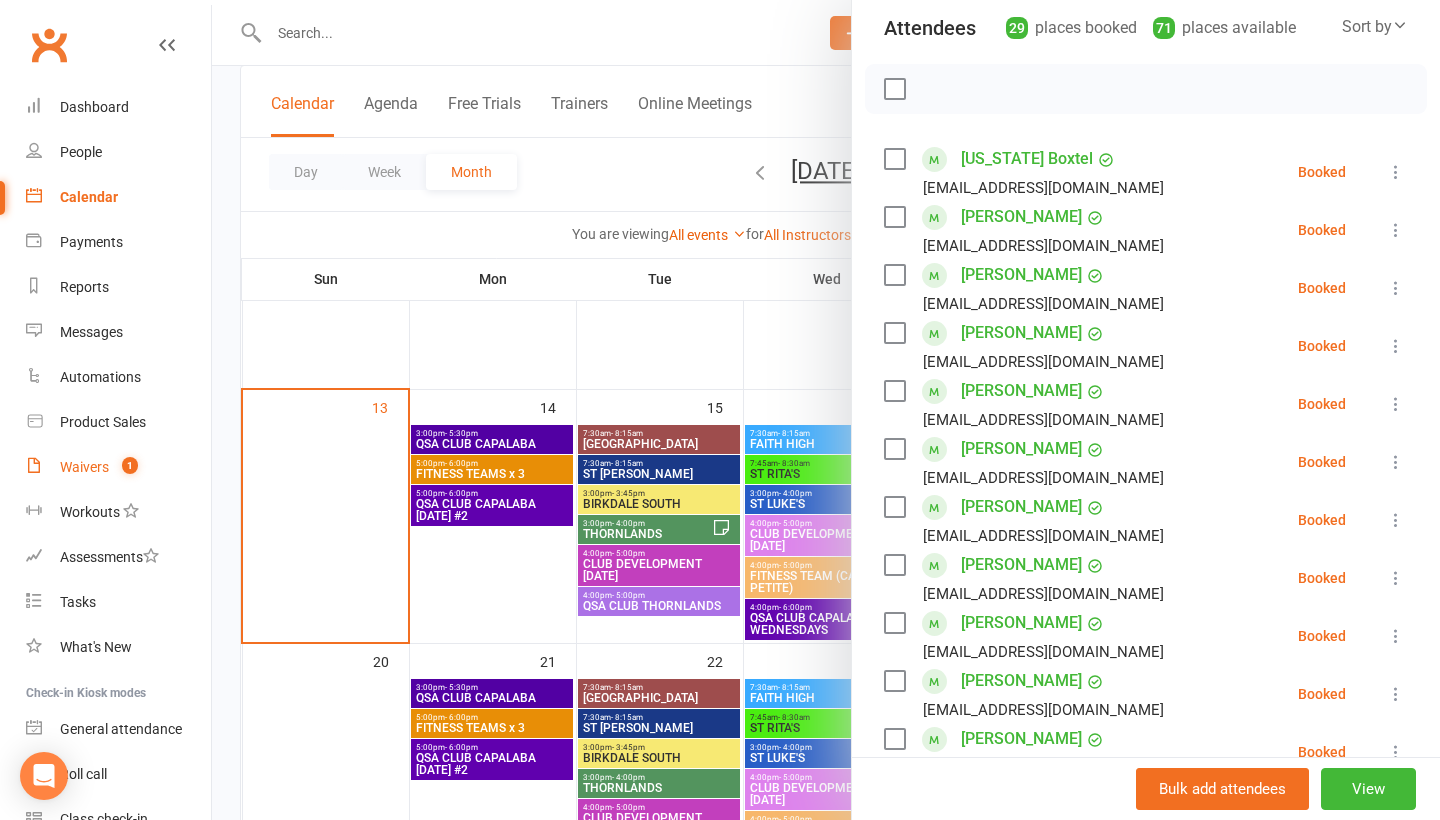 click on "Waivers" at bounding box center [84, 467] 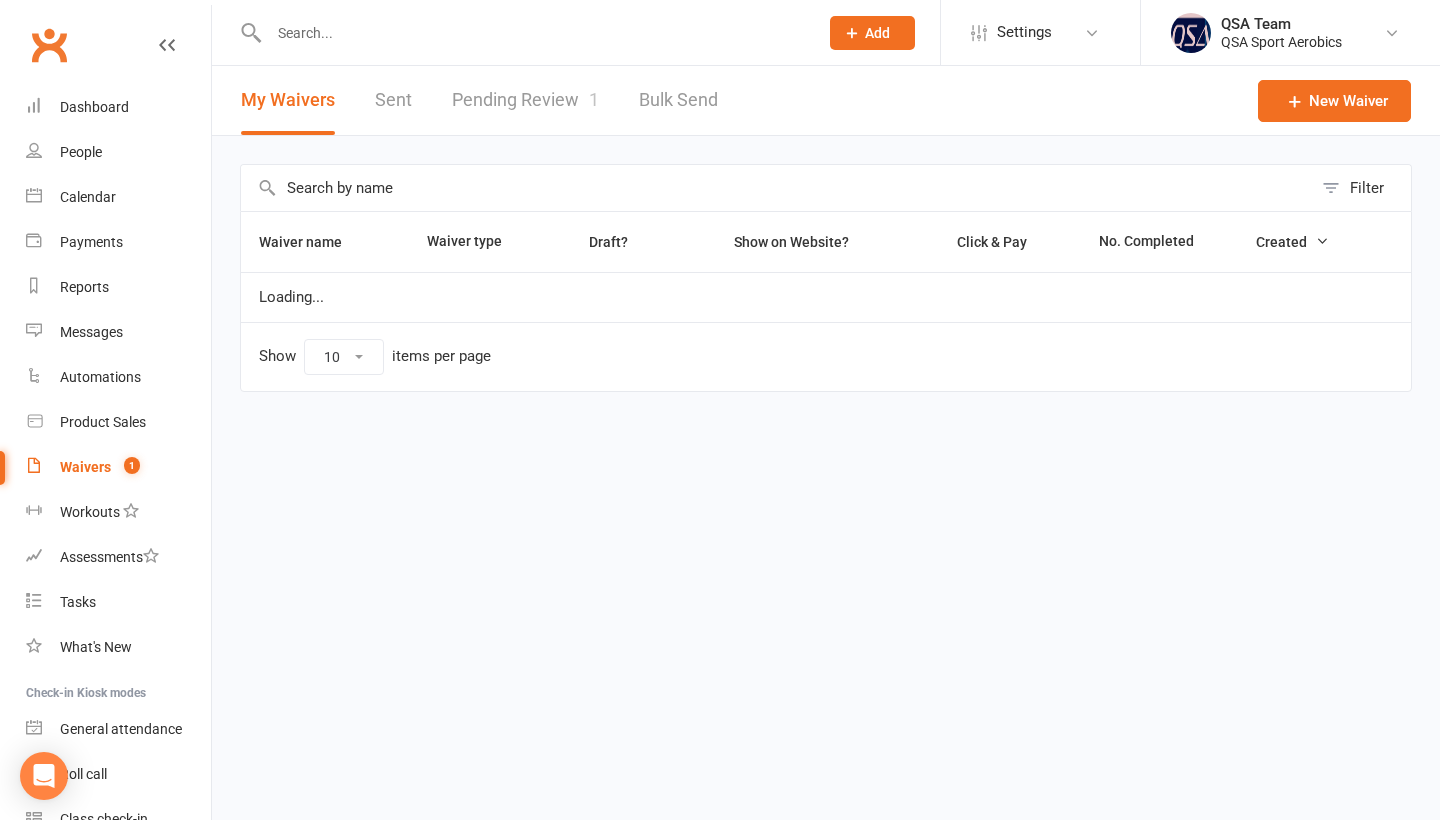scroll, scrollTop: 0, scrollLeft: 0, axis: both 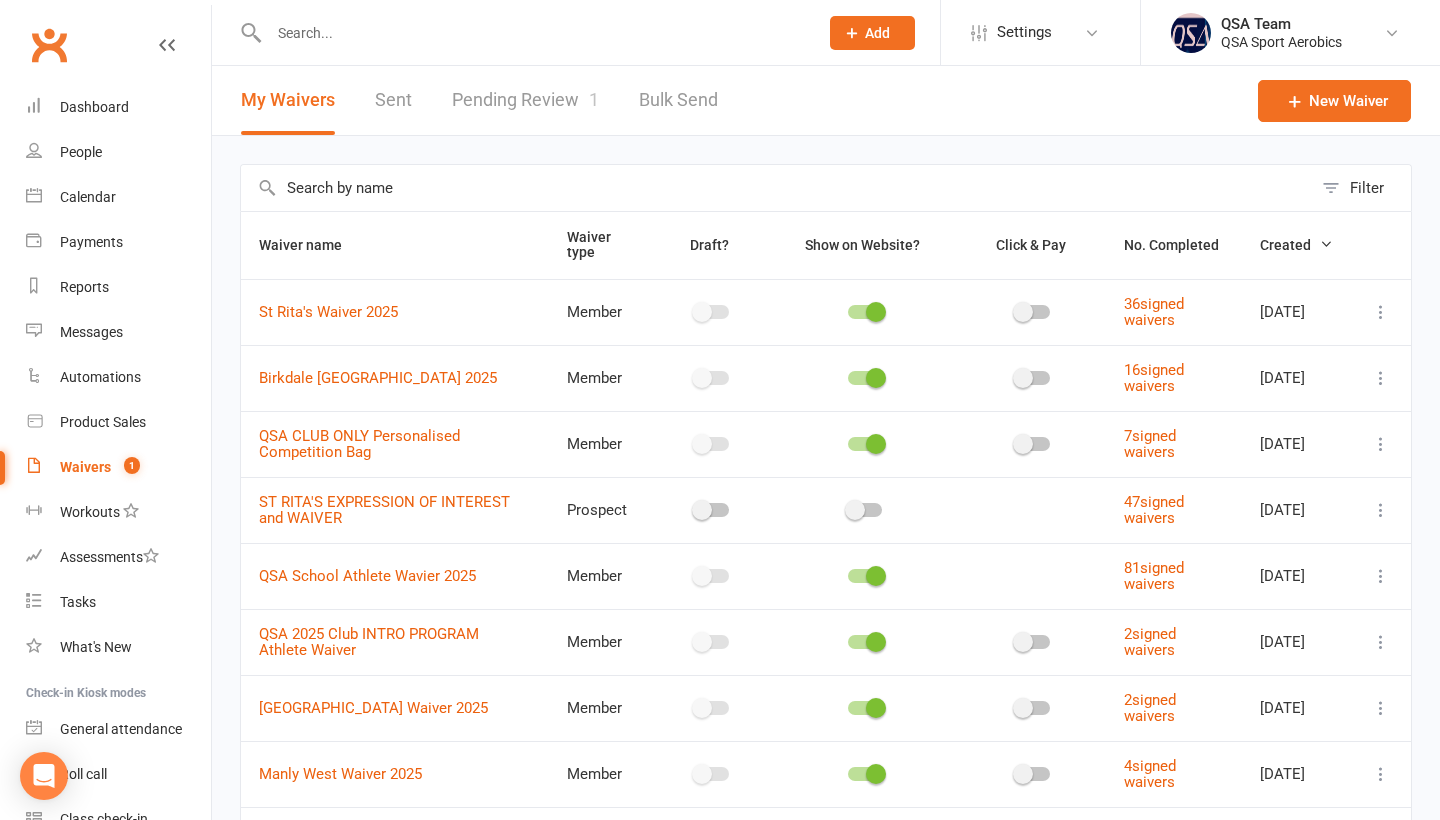 click on "Pending Review 1" at bounding box center [525, 100] 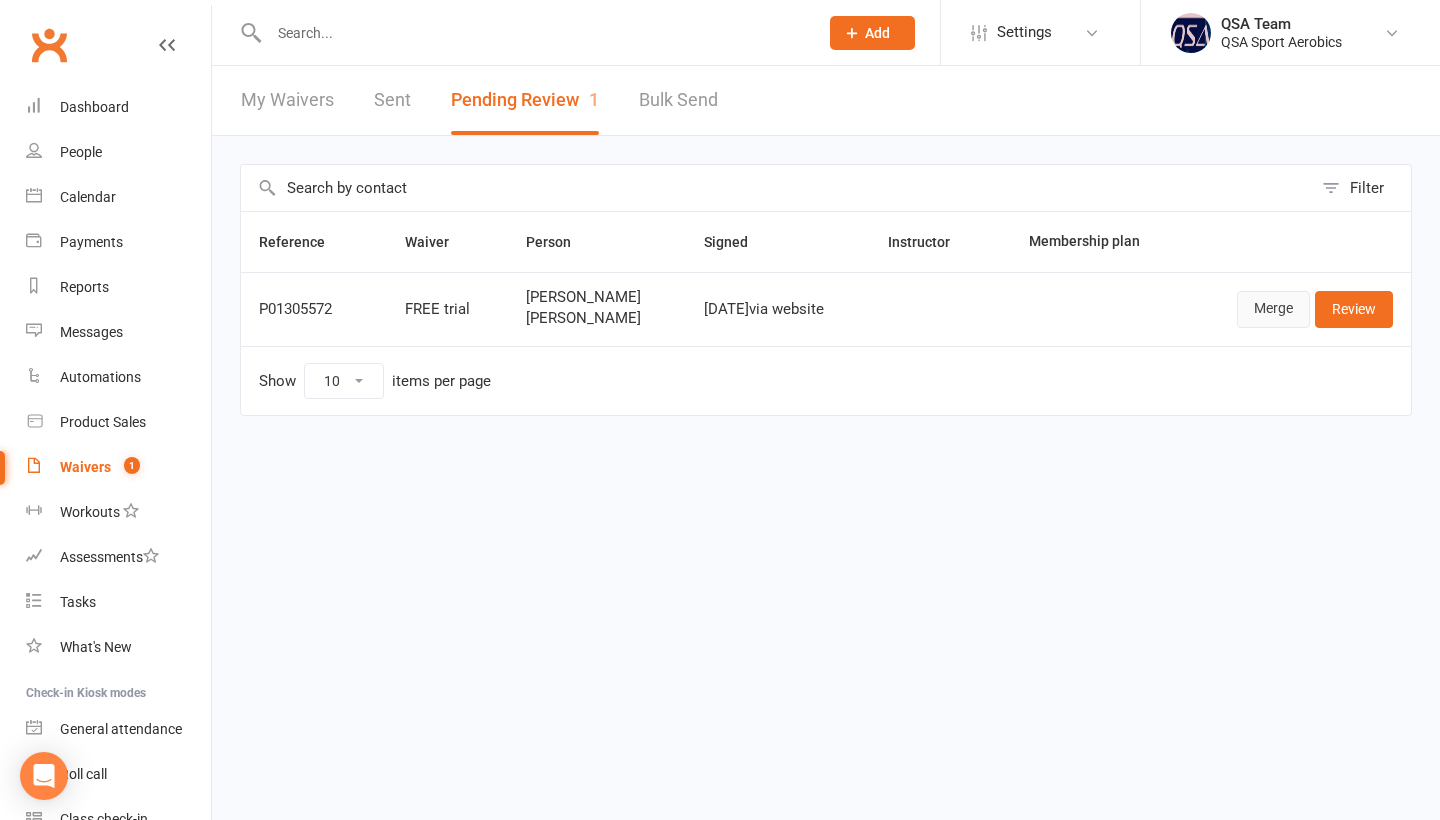 click on "Merge" at bounding box center [1273, 309] 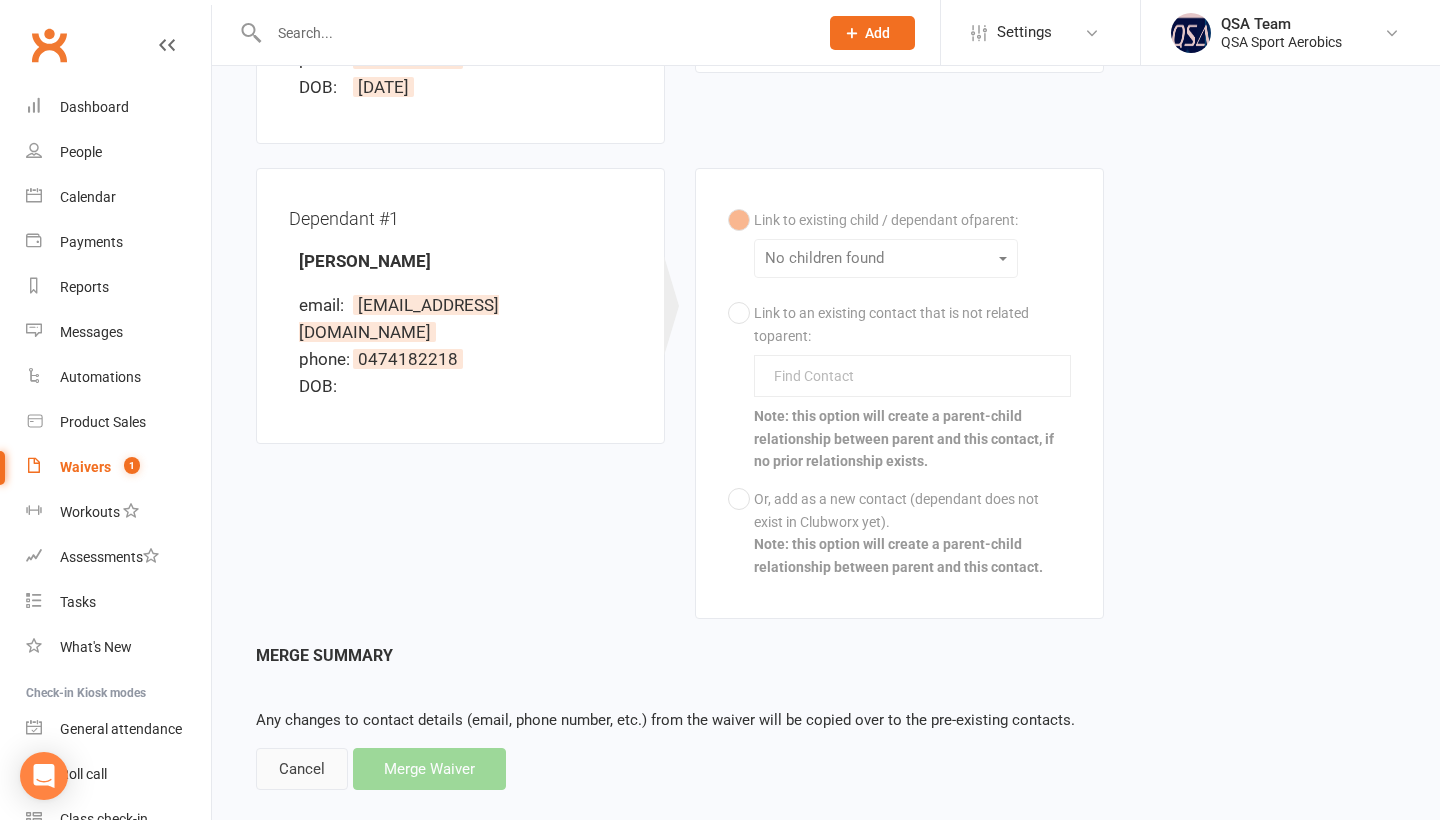 scroll, scrollTop: 443, scrollLeft: 0, axis: vertical 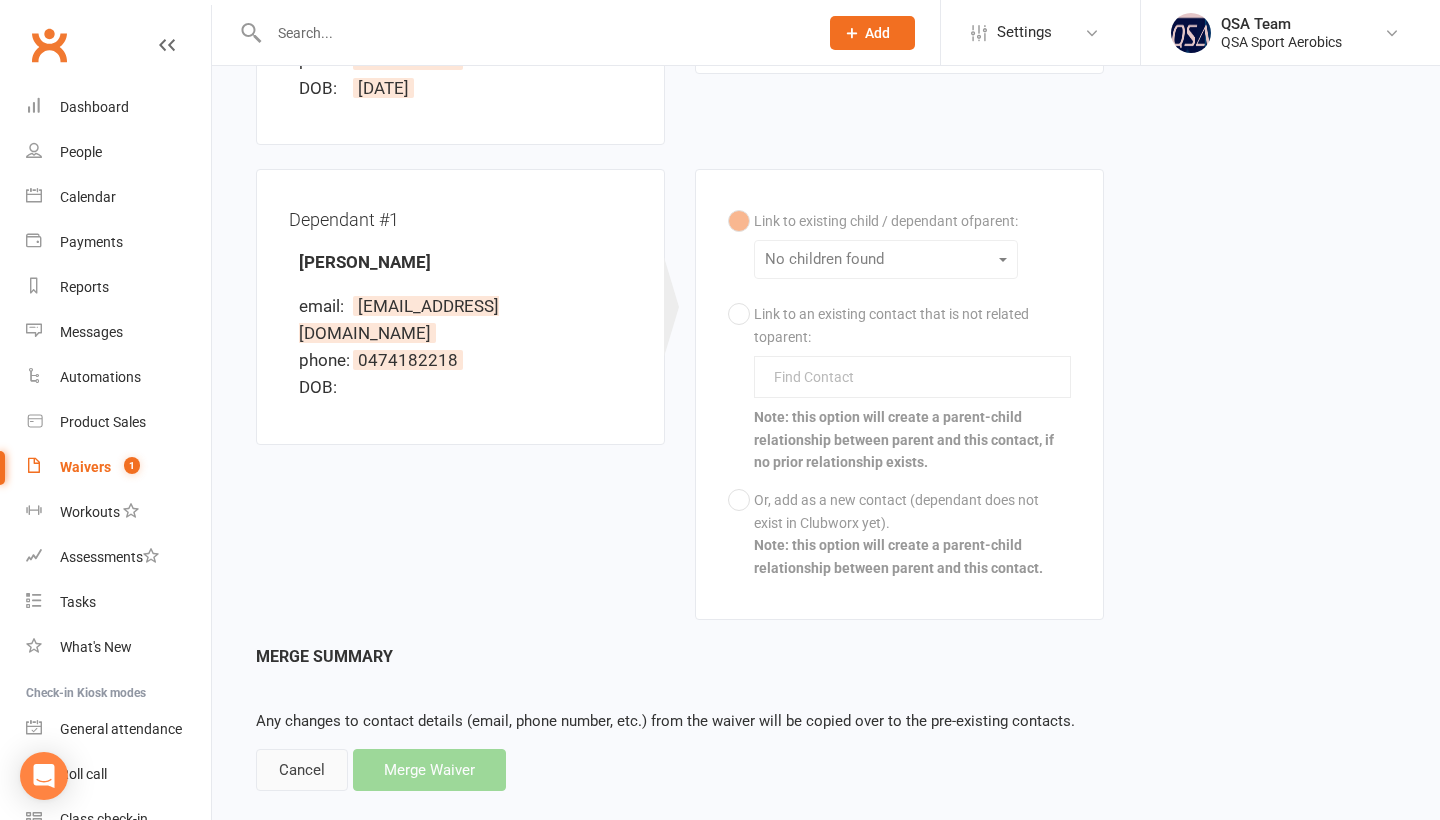 click on "Cancel" at bounding box center [302, 770] 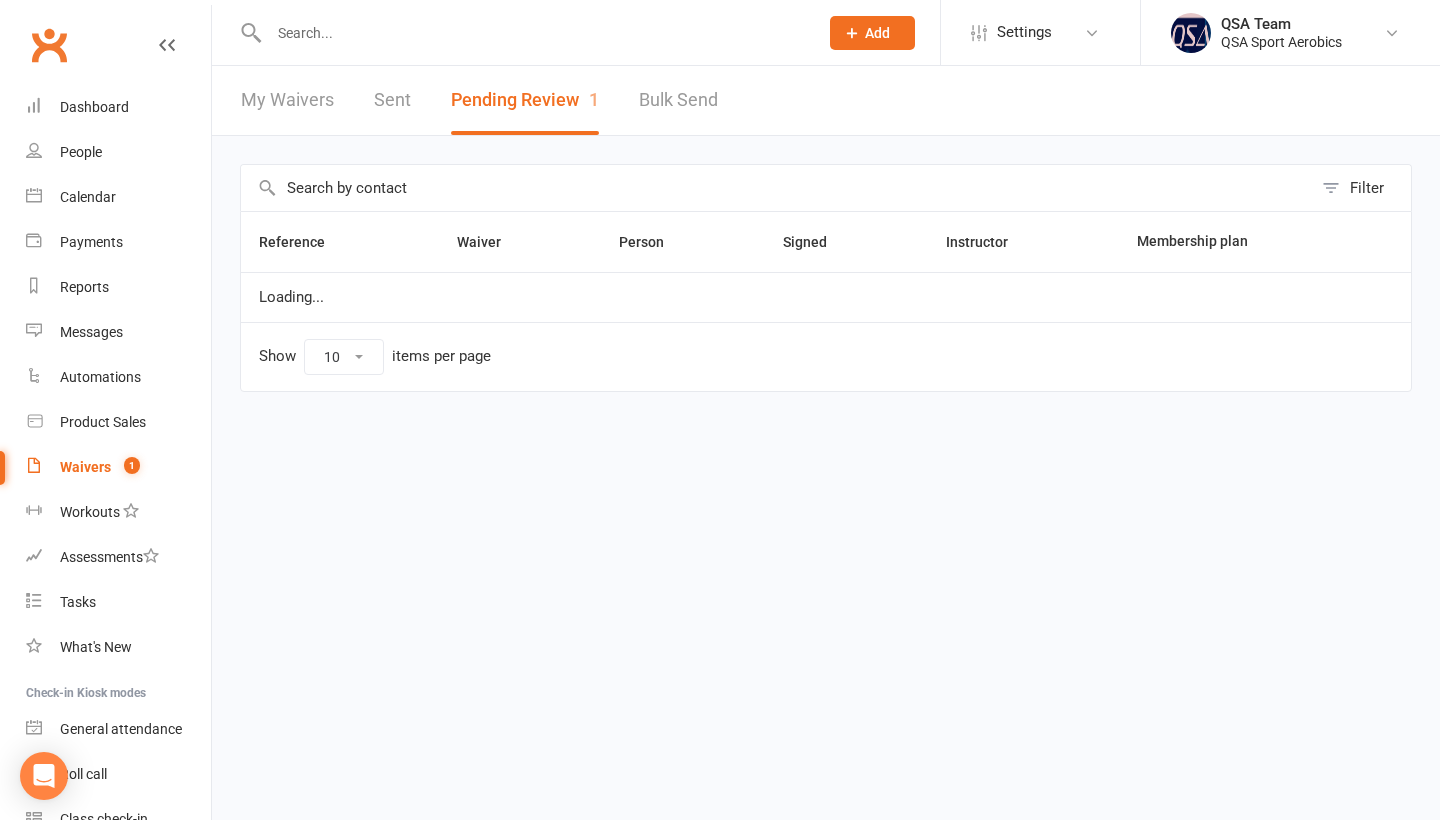 scroll, scrollTop: 0, scrollLeft: 0, axis: both 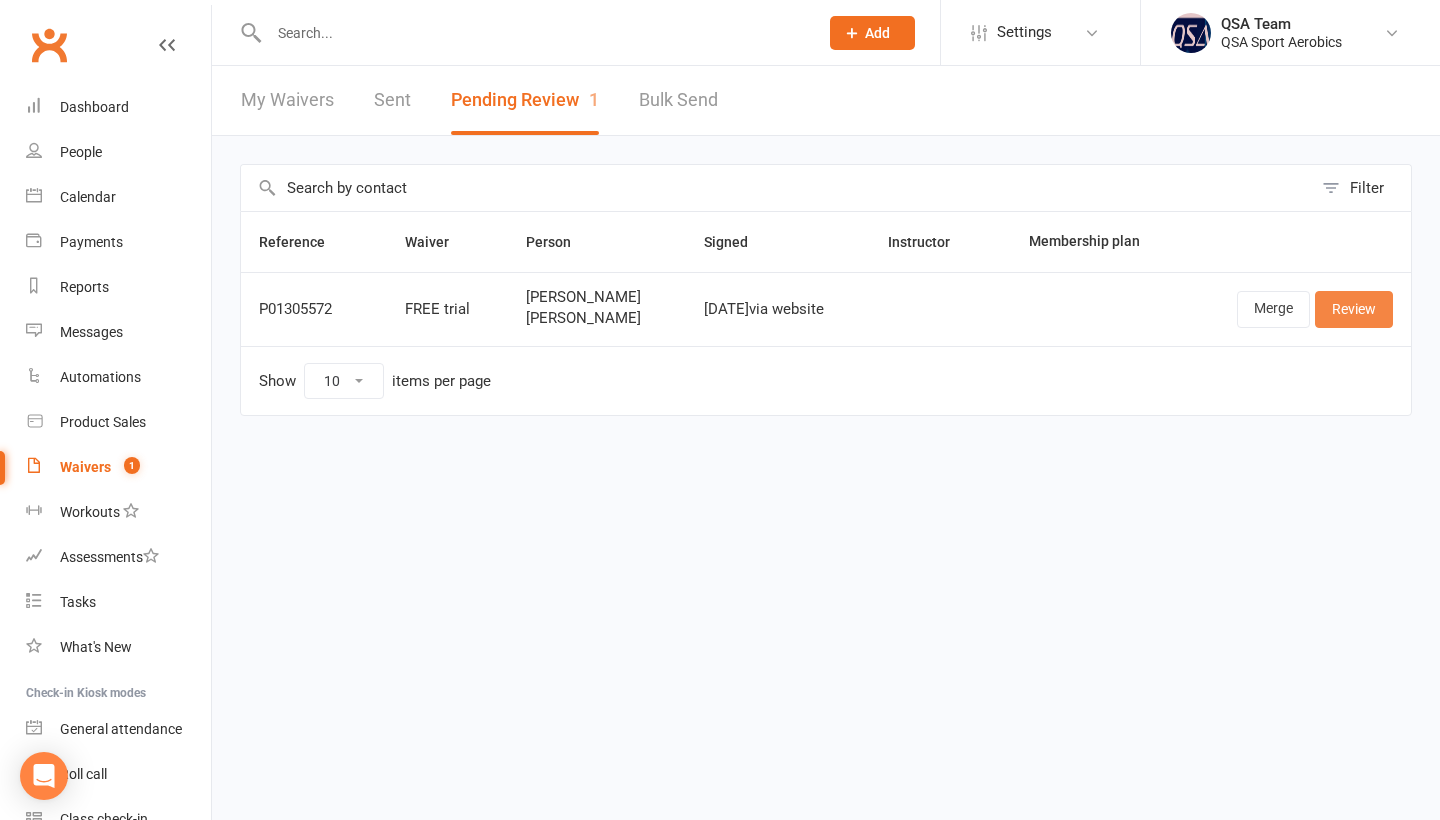 click on "Review" at bounding box center (1354, 309) 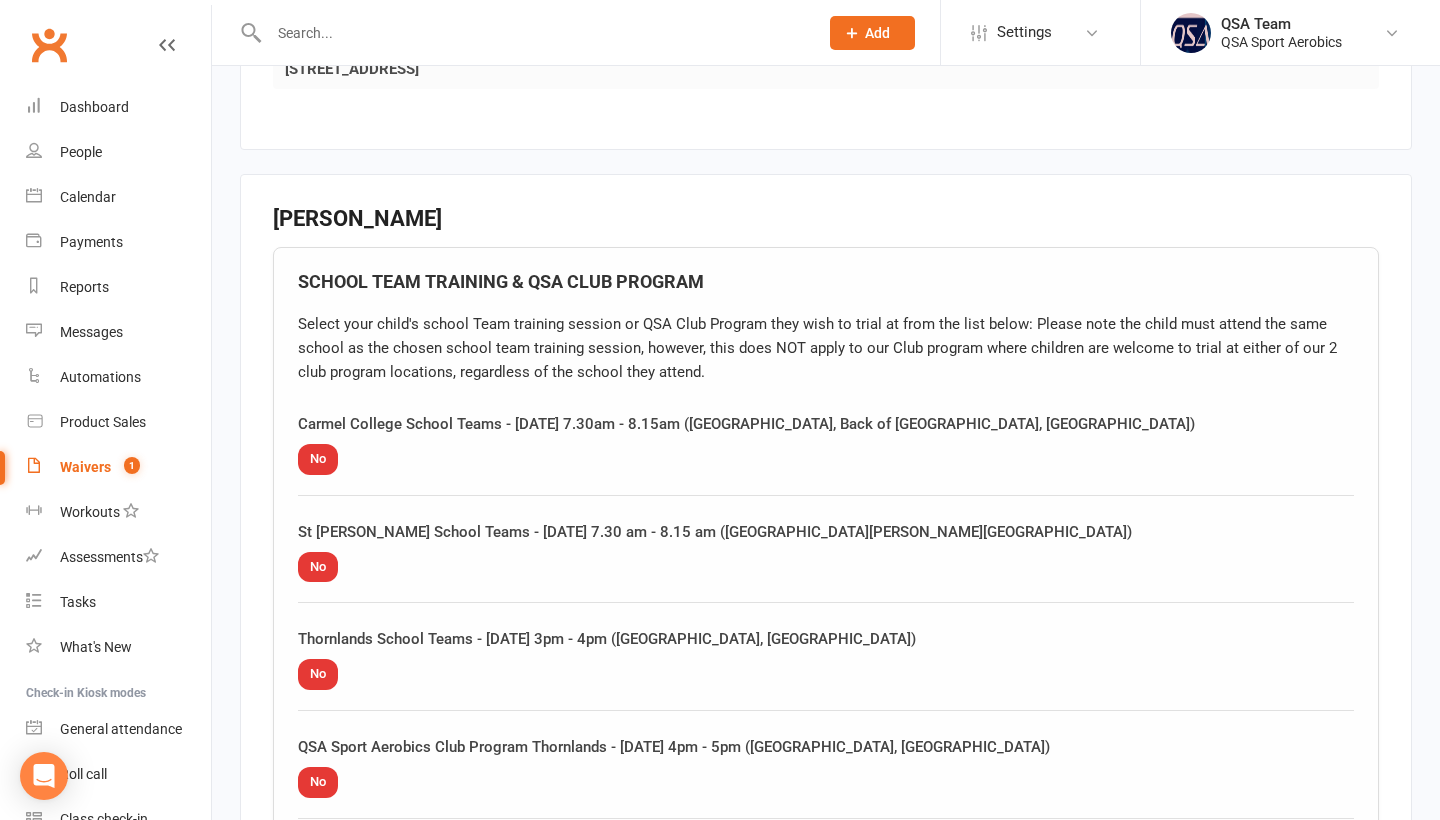 scroll, scrollTop: 1931, scrollLeft: 0, axis: vertical 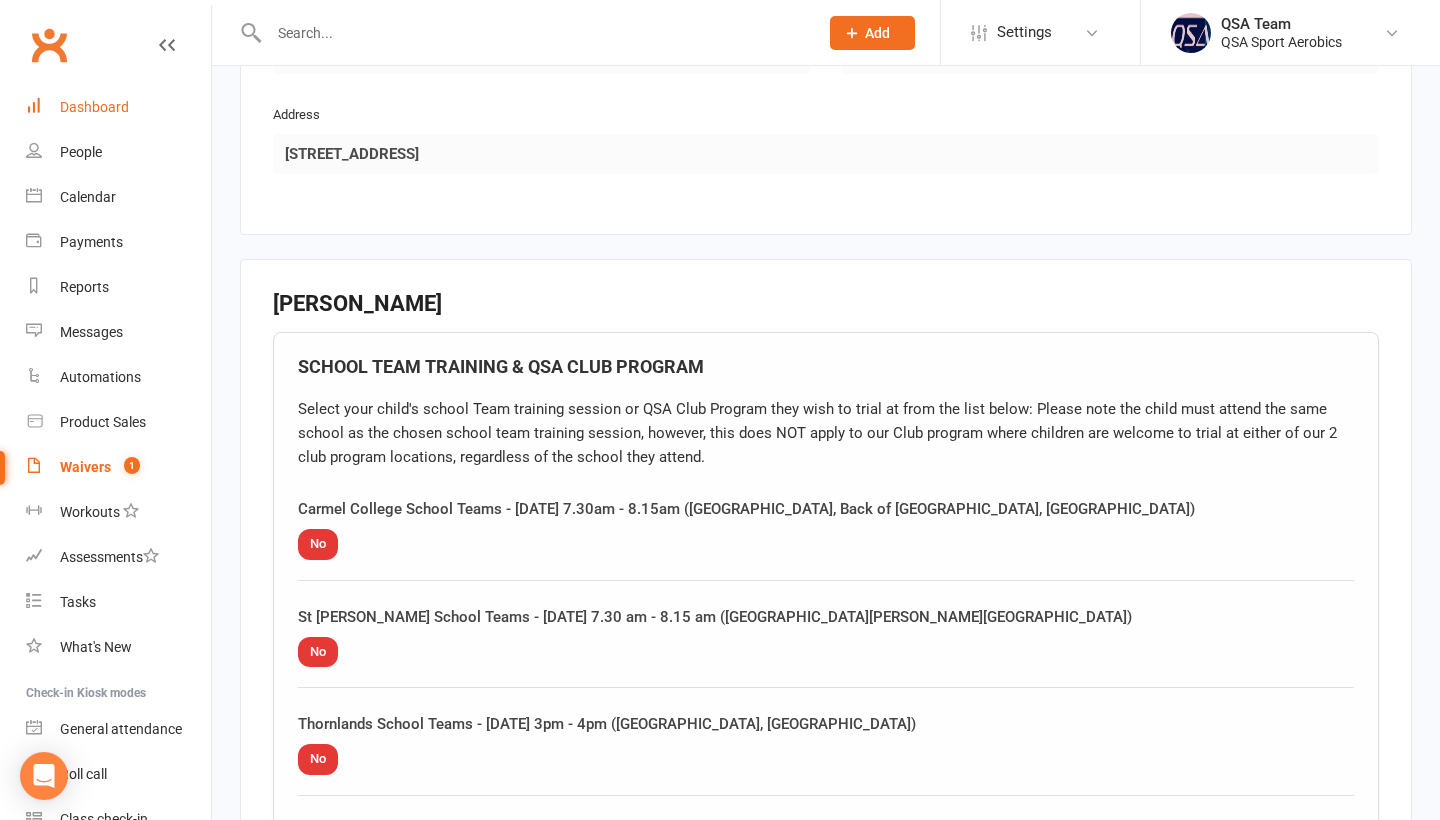 click on "Dashboard" at bounding box center (94, 107) 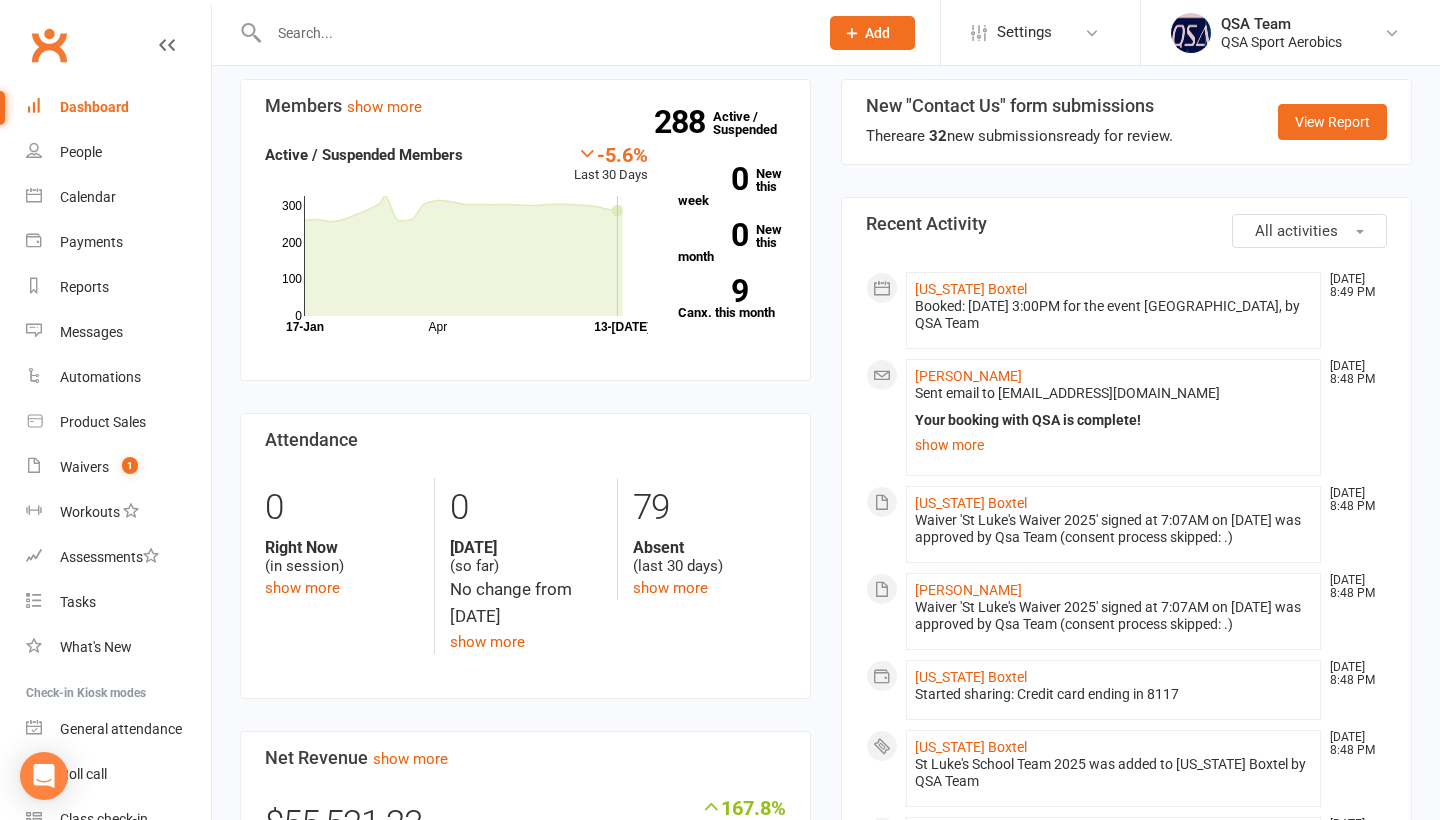 scroll, scrollTop: 221, scrollLeft: 0, axis: vertical 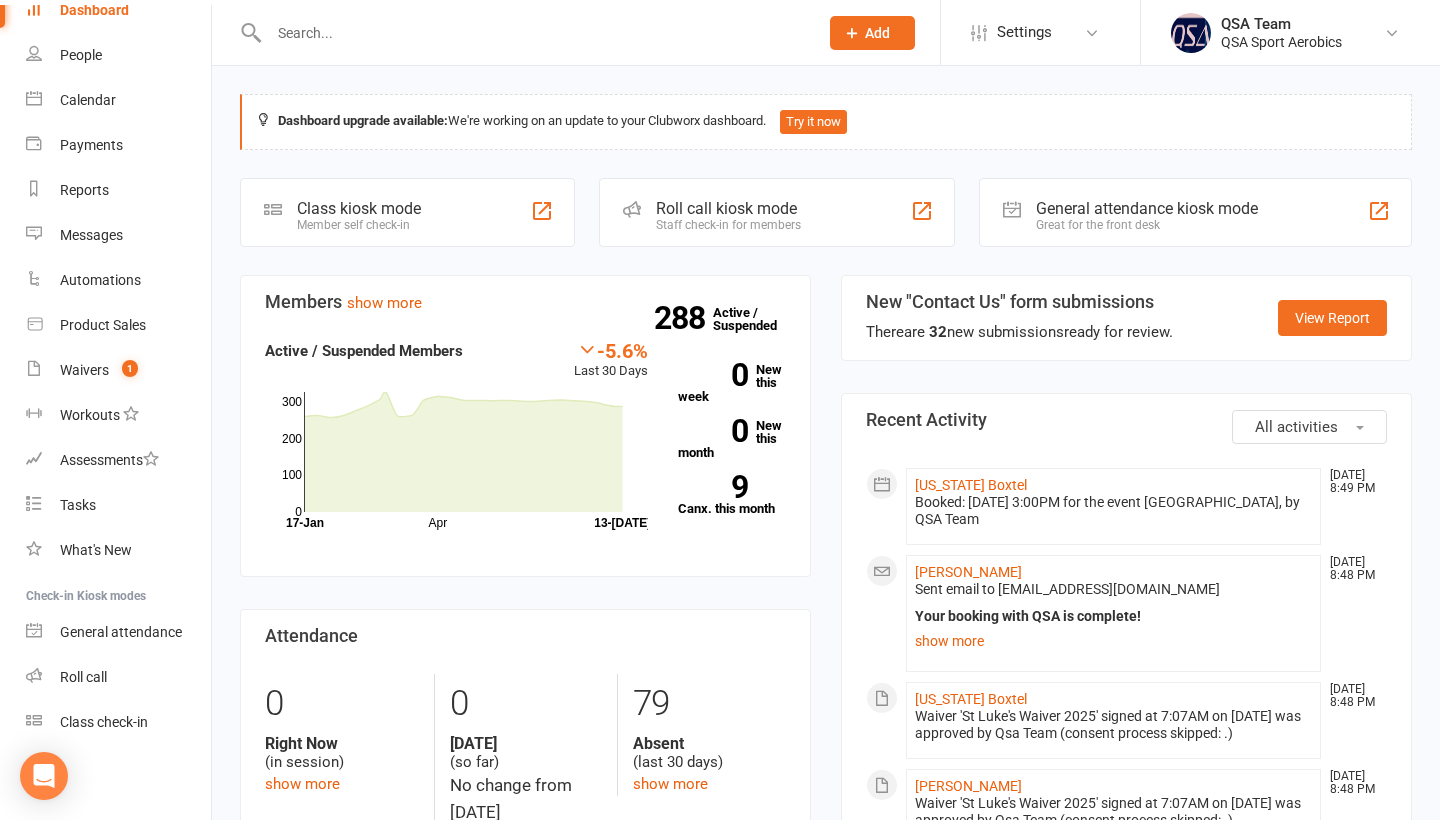 click at bounding box center (533, 33) 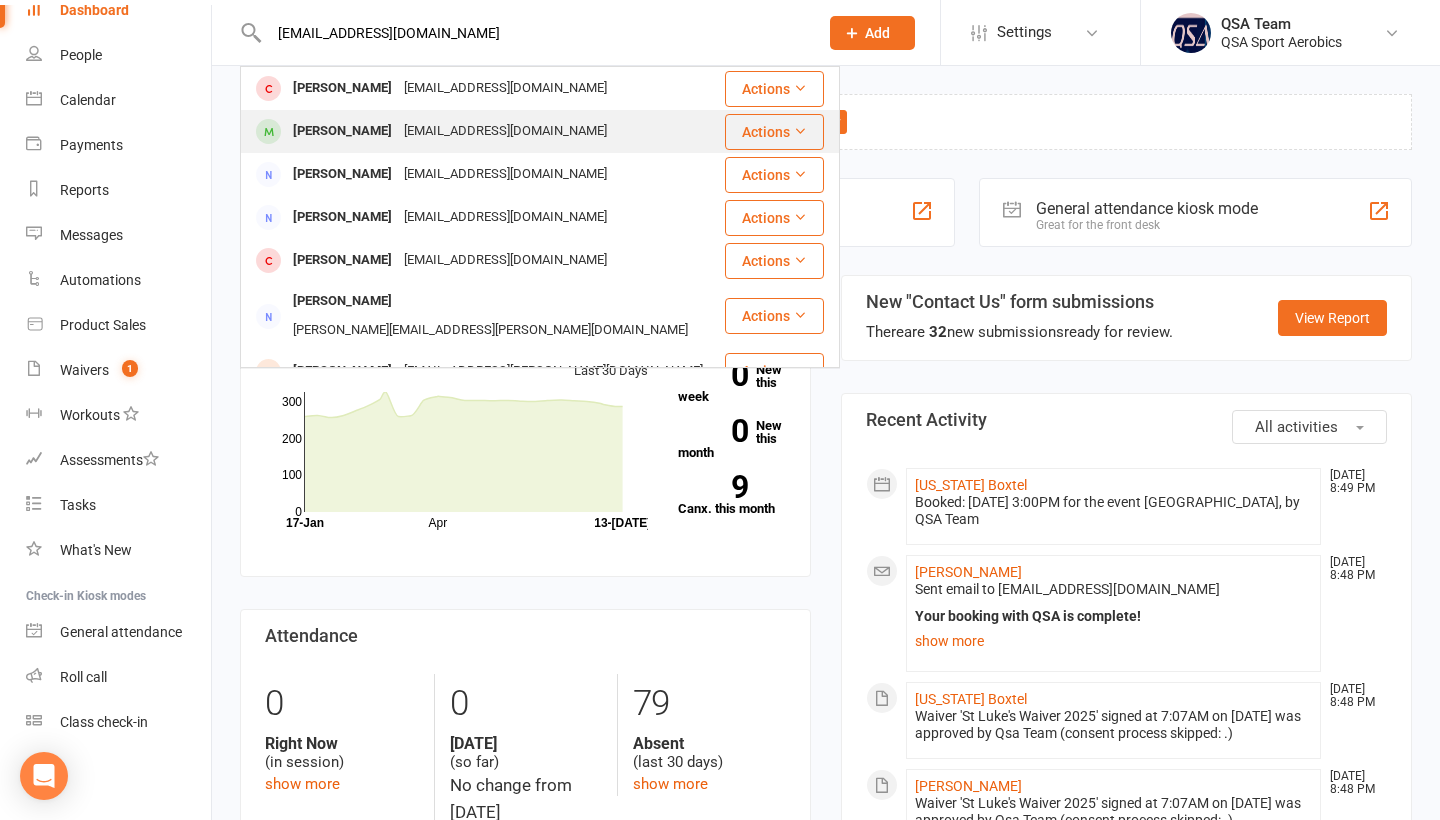 type on "[EMAIL_ADDRESS][DOMAIN_NAME]" 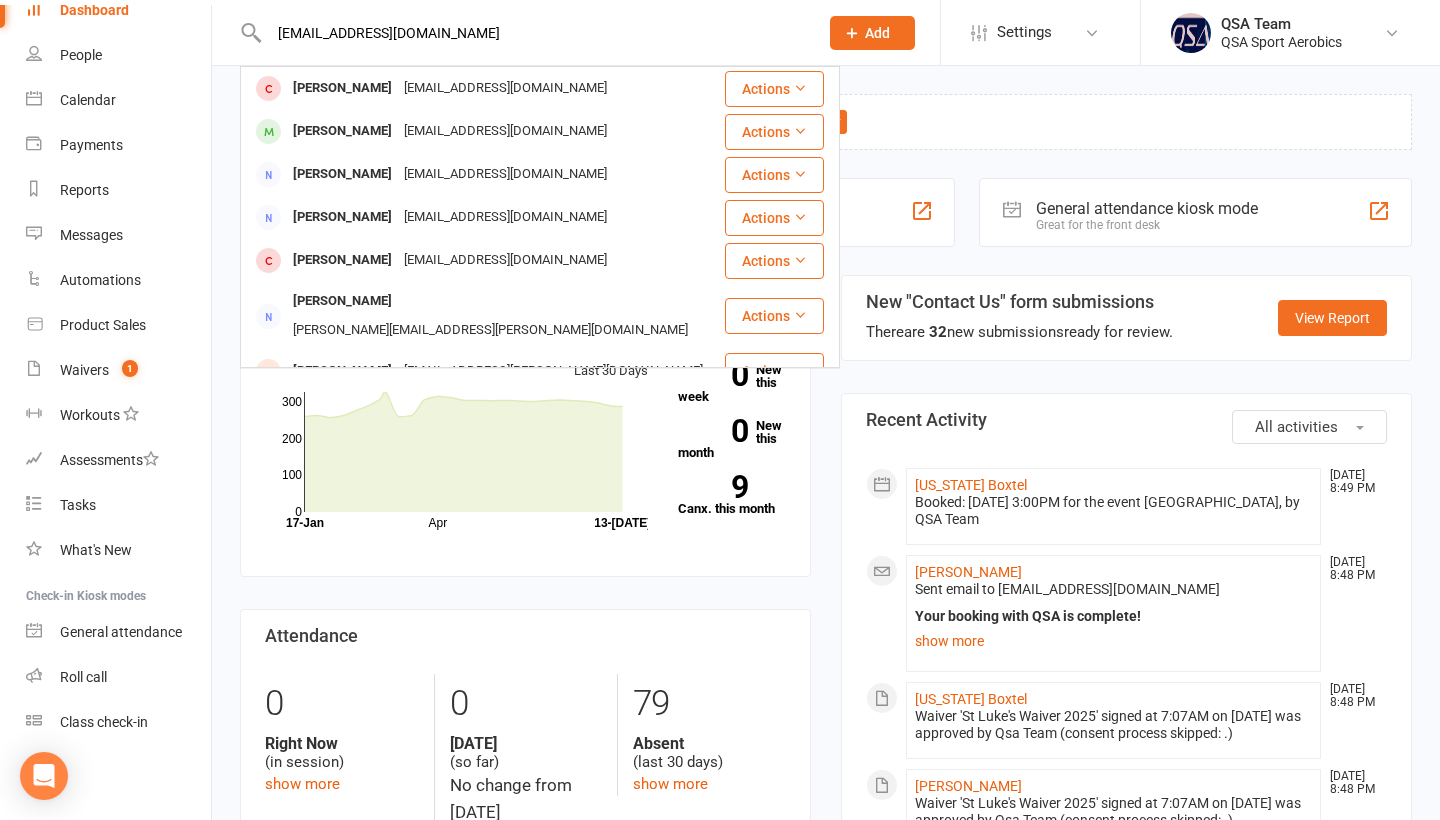 click on "[PERSON_NAME]" at bounding box center (342, 131) 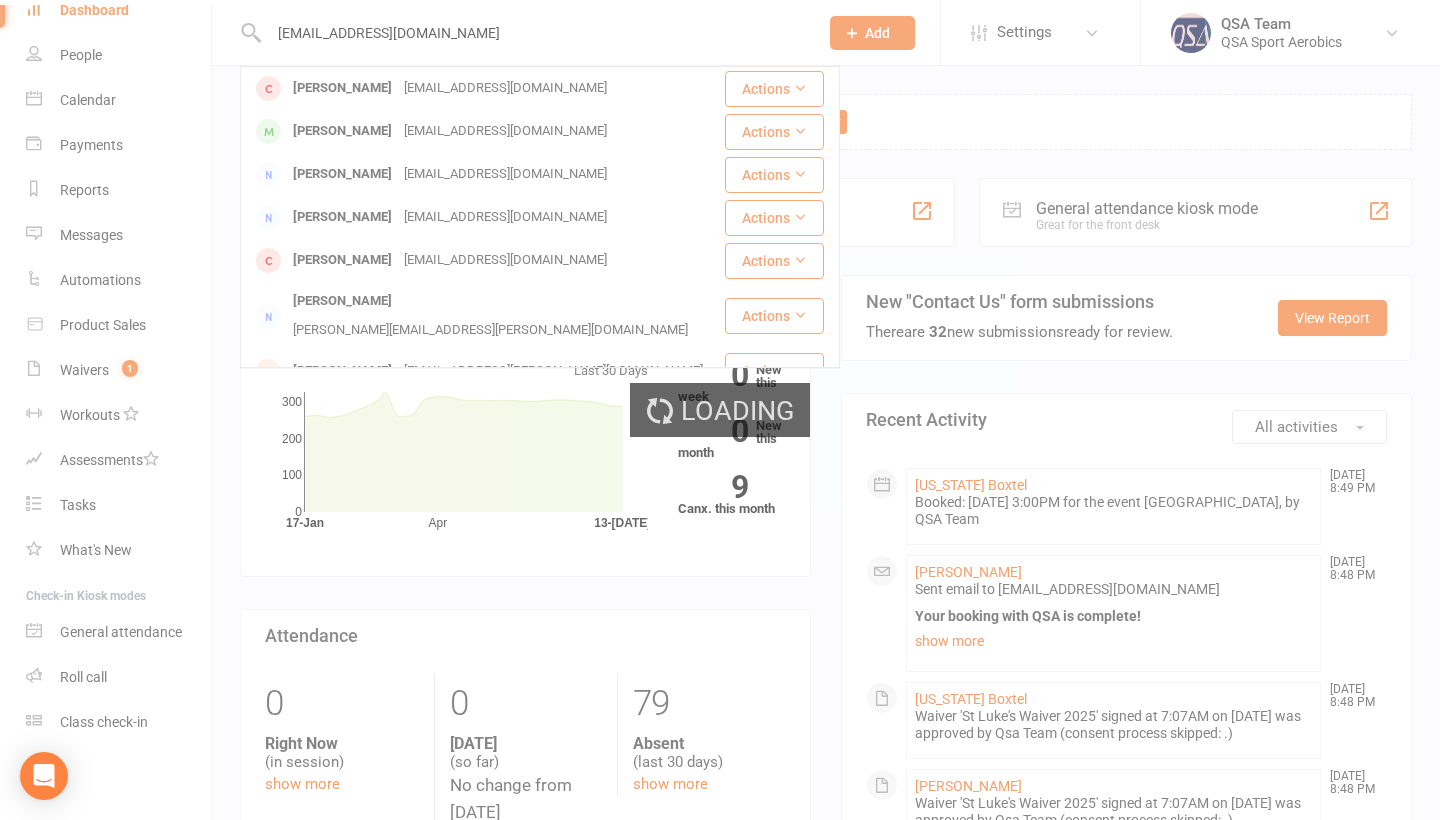 type 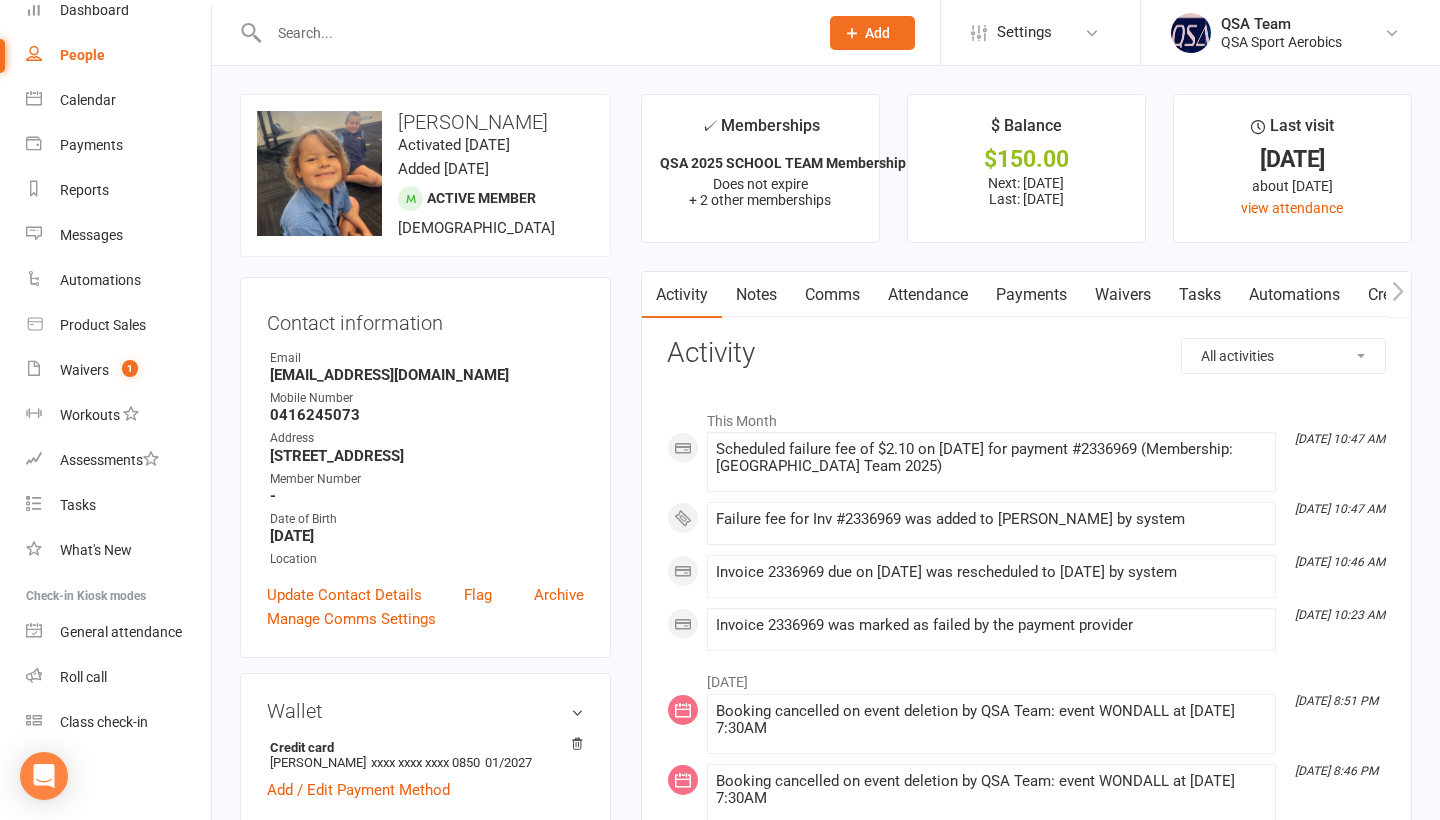 click on "Payments" at bounding box center (1031, 295) 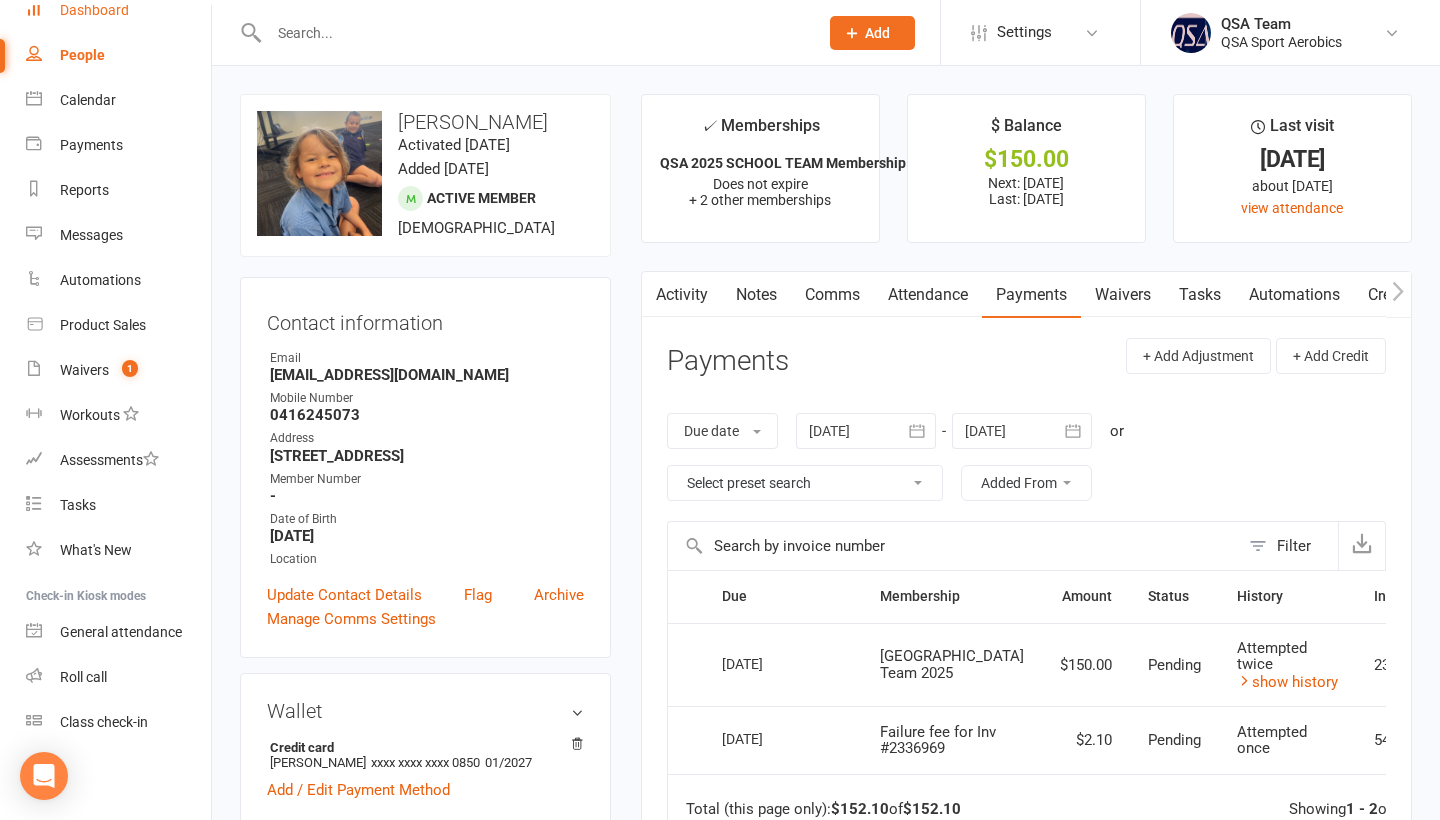 scroll, scrollTop: 0, scrollLeft: 0, axis: both 